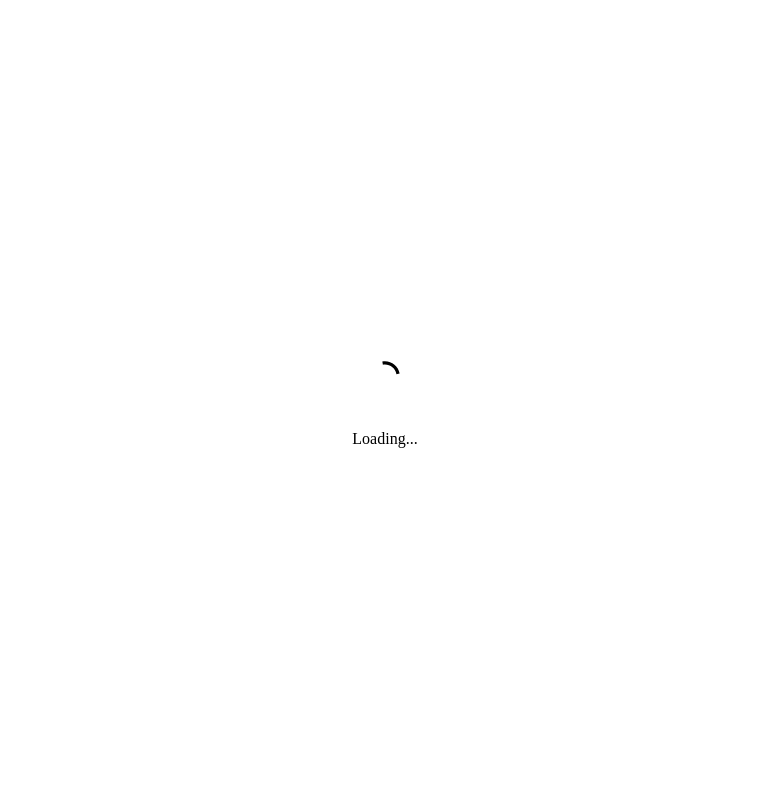 scroll, scrollTop: 0, scrollLeft: 0, axis: both 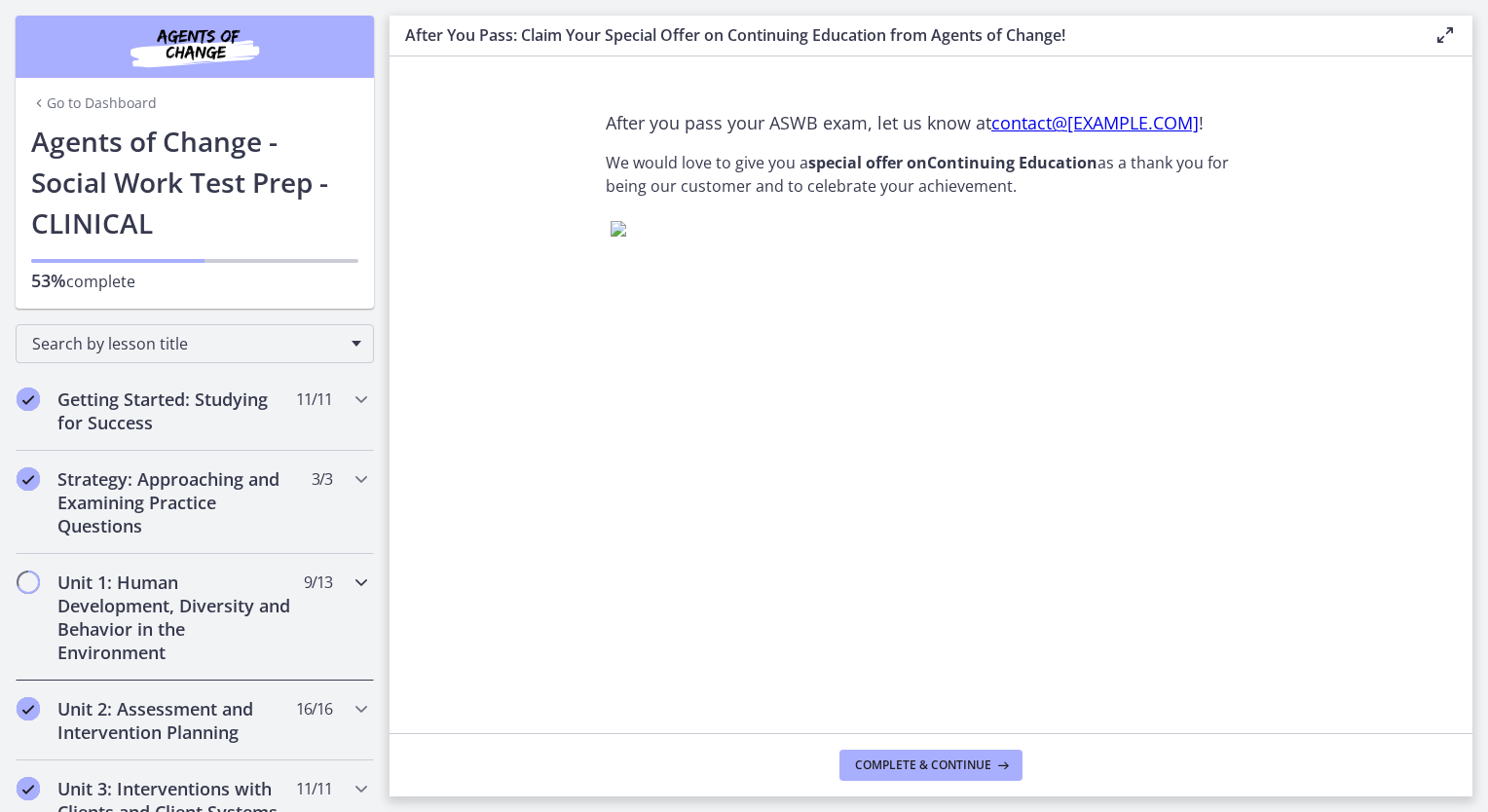 click on "Unit 1: Human Development, Diversity and Behavior in the Environment" at bounding box center (176, 617) 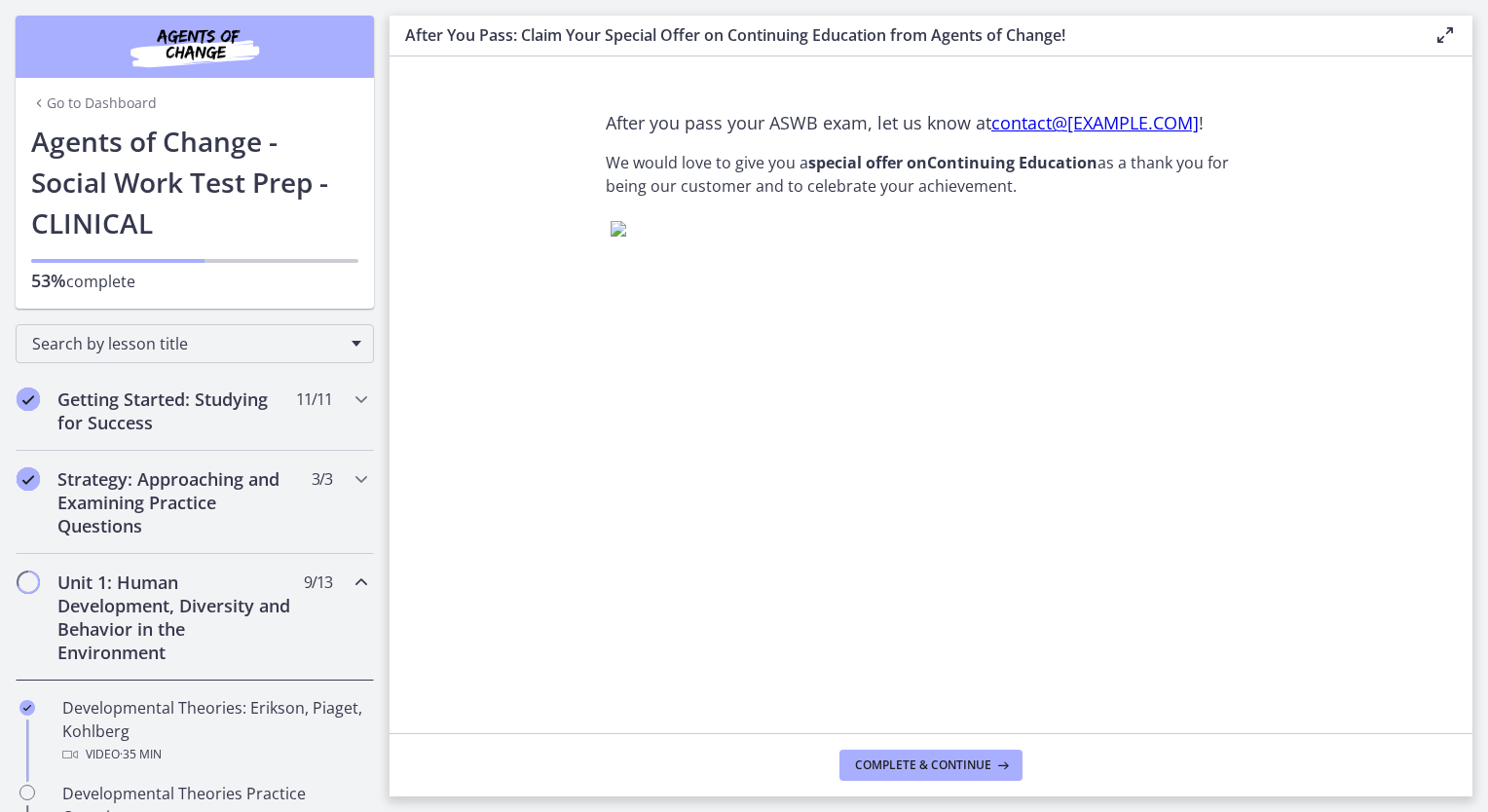 scroll, scrollTop: 8, scrollLeft: 0, axis: vertical 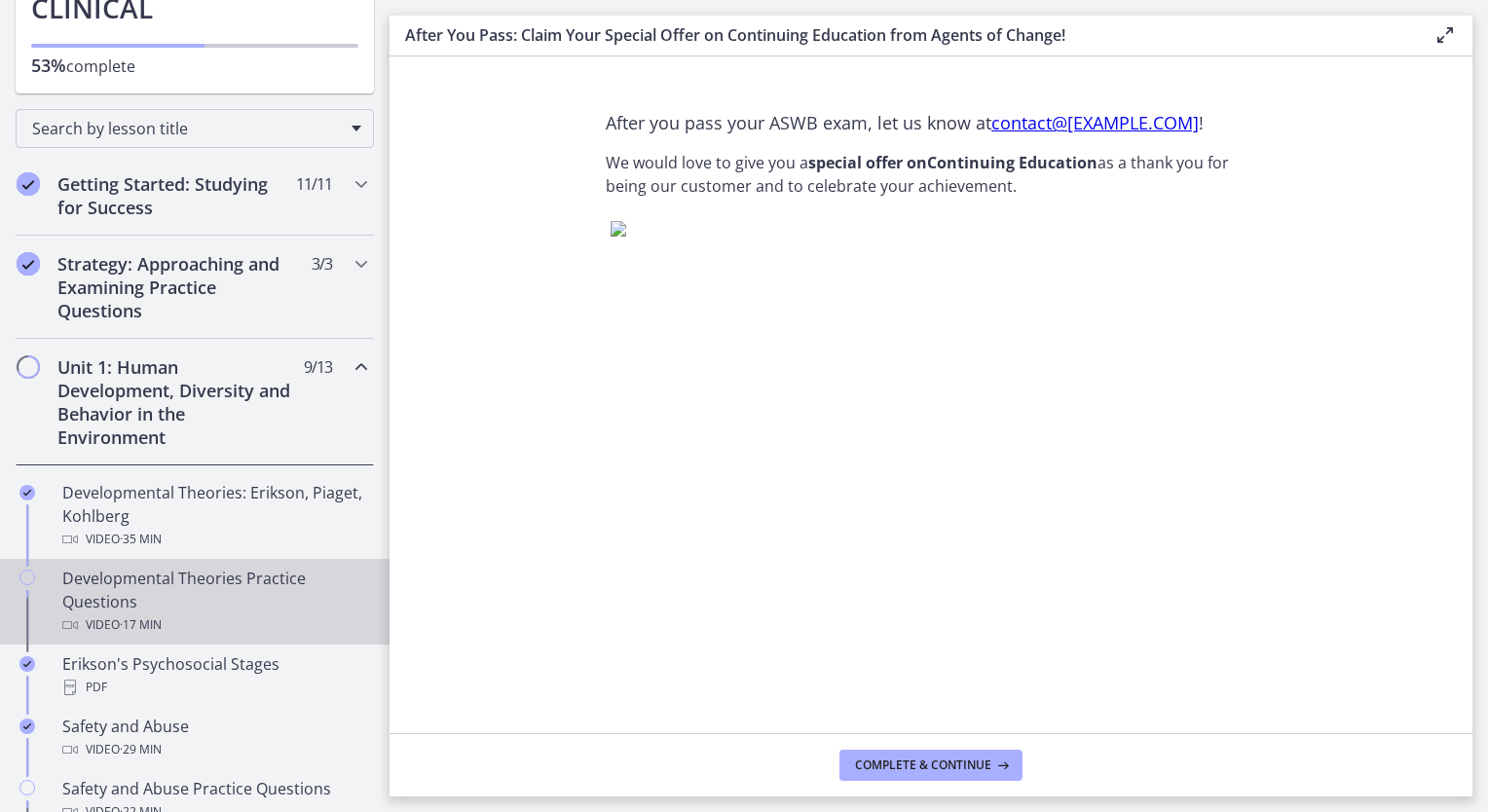 click on "Video
·  17 min" at bounding box center (214, 625) 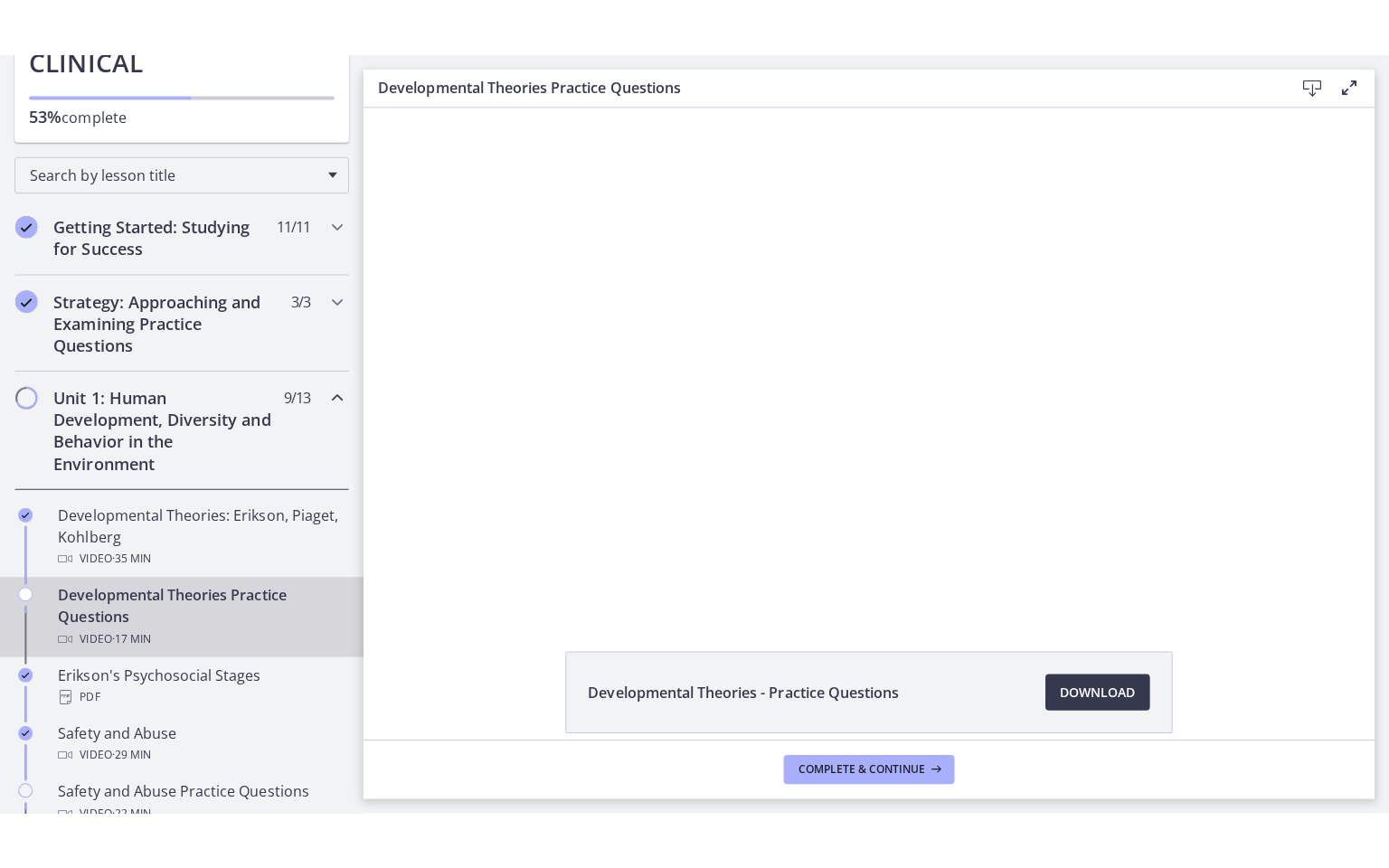 scroll, scrollTop: 0, scrollLeft: 0, axis: both 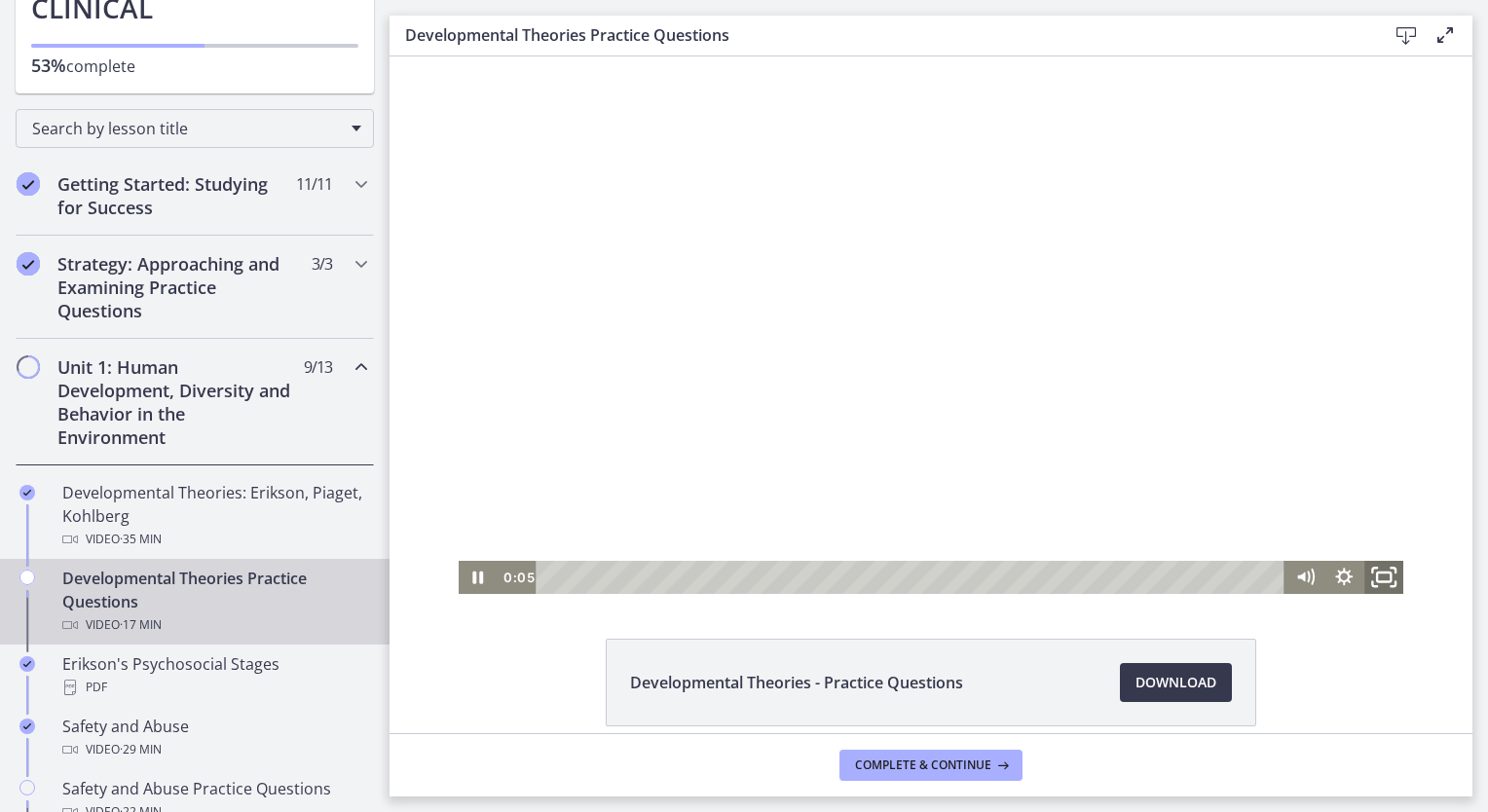 drag, startPoint x: 1379, startPoint y: 582, endPoint x: 1772, endPoint y: 711, distance: 413.63027 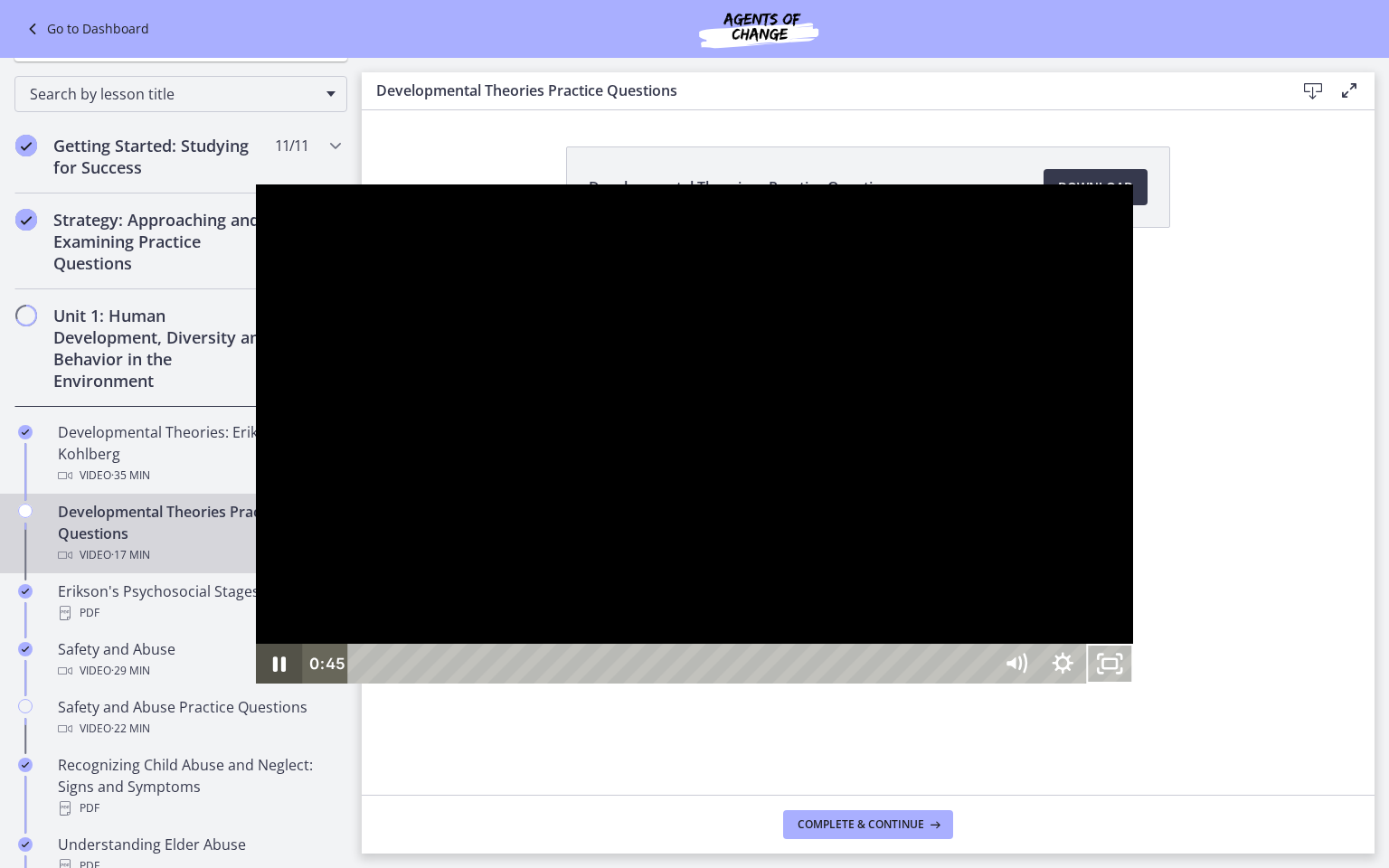 click 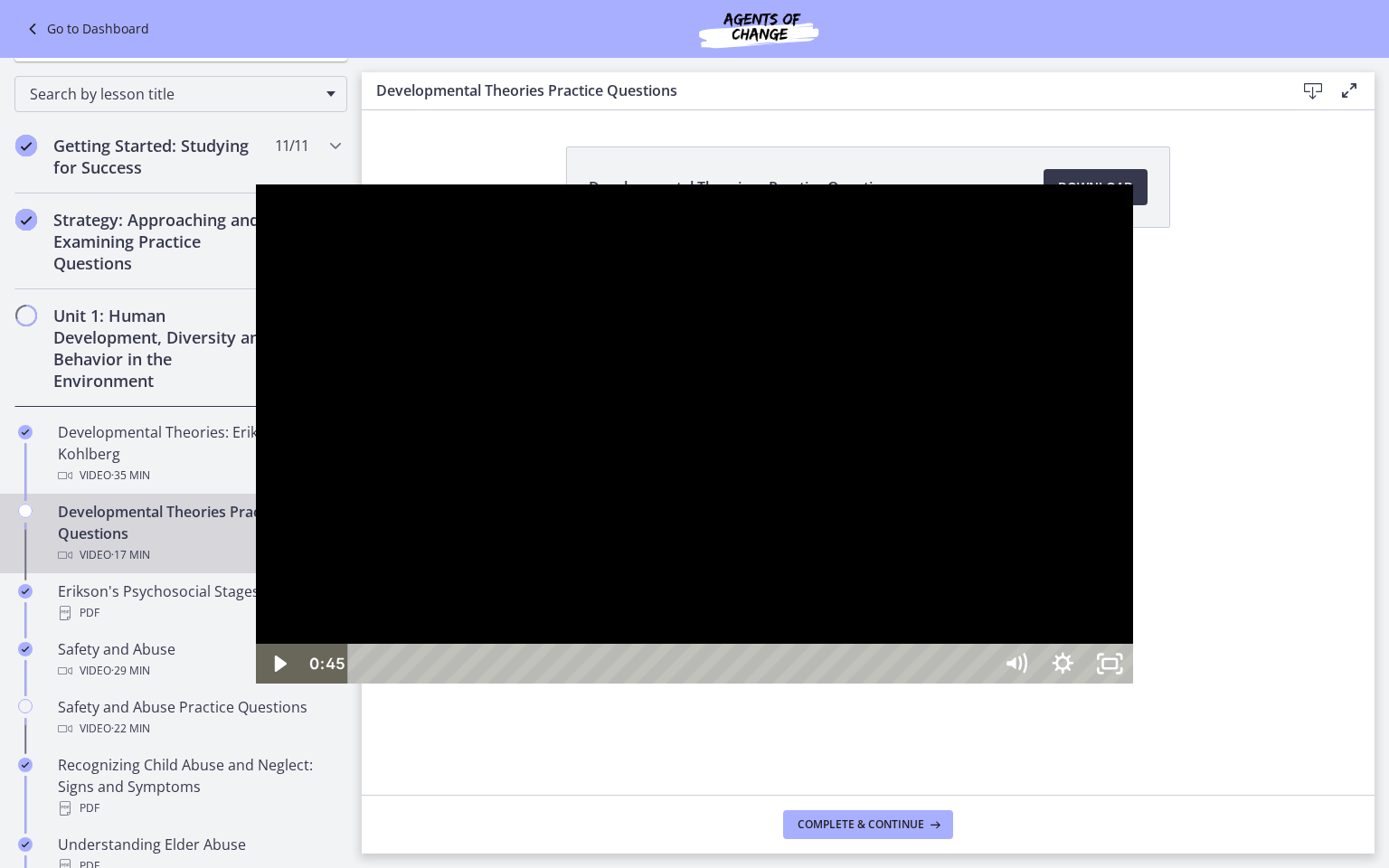 click at bounding box center [694, 434] 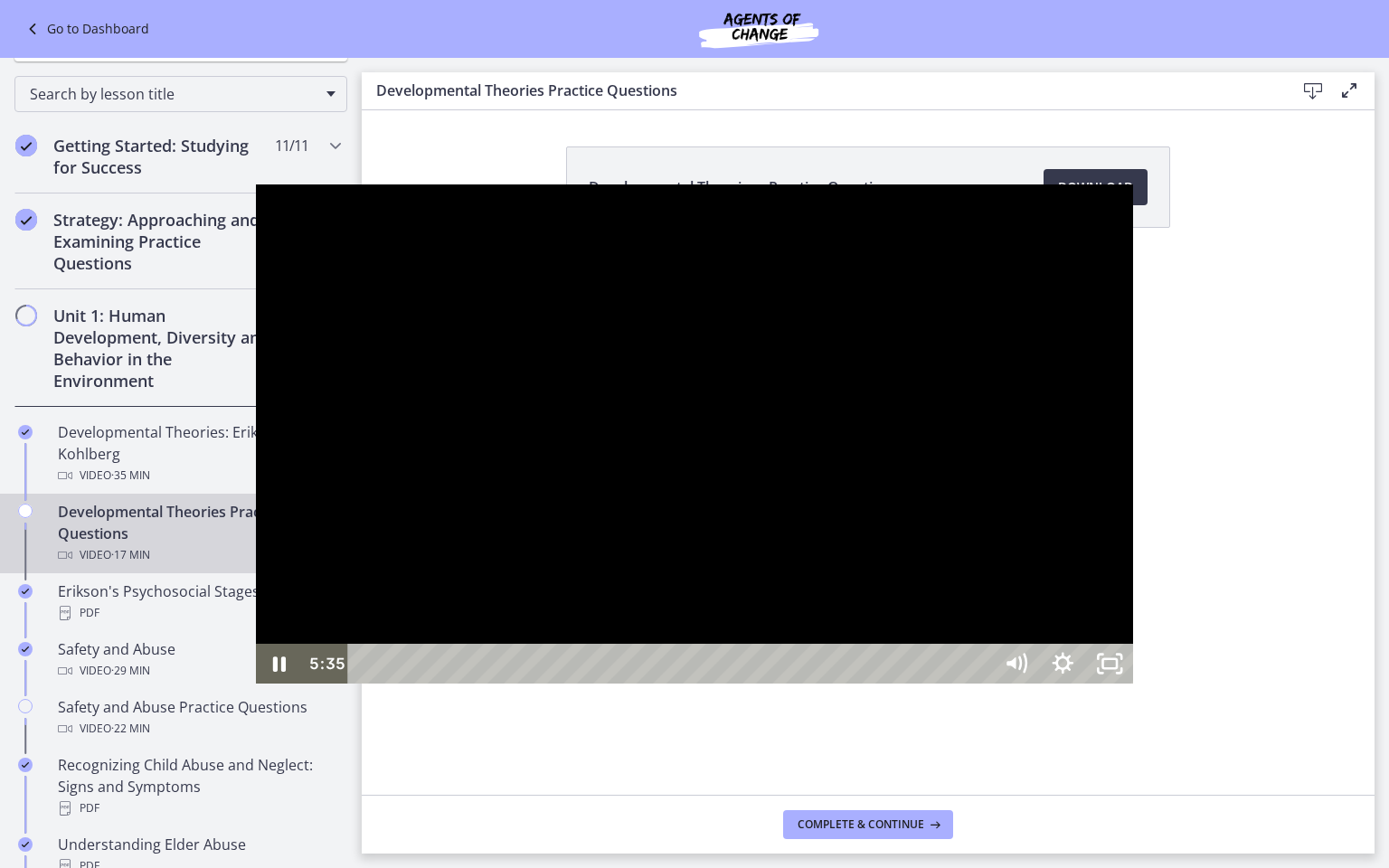 click at bounding box center (694, 434) 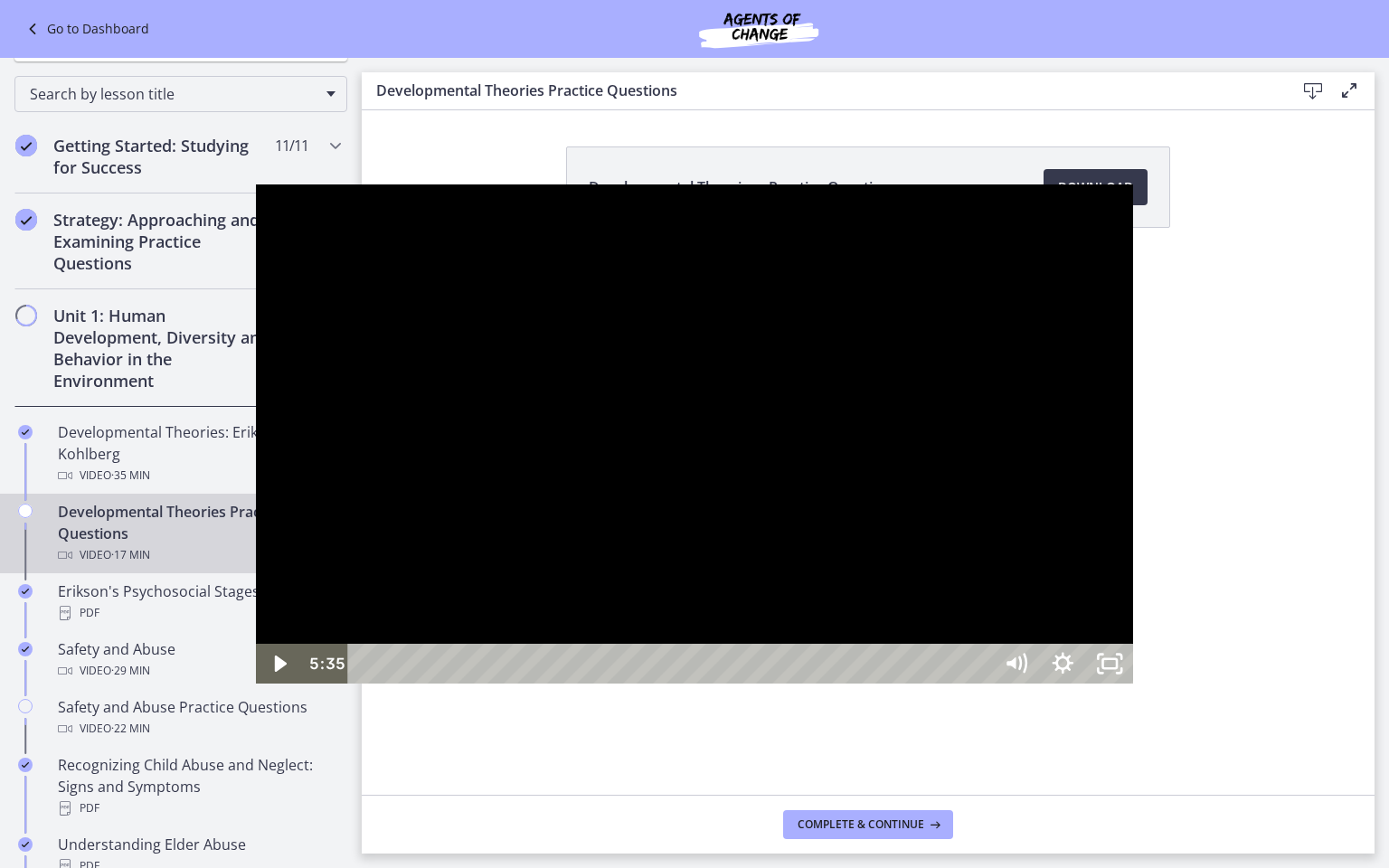 click at bounding box center (694, 434) 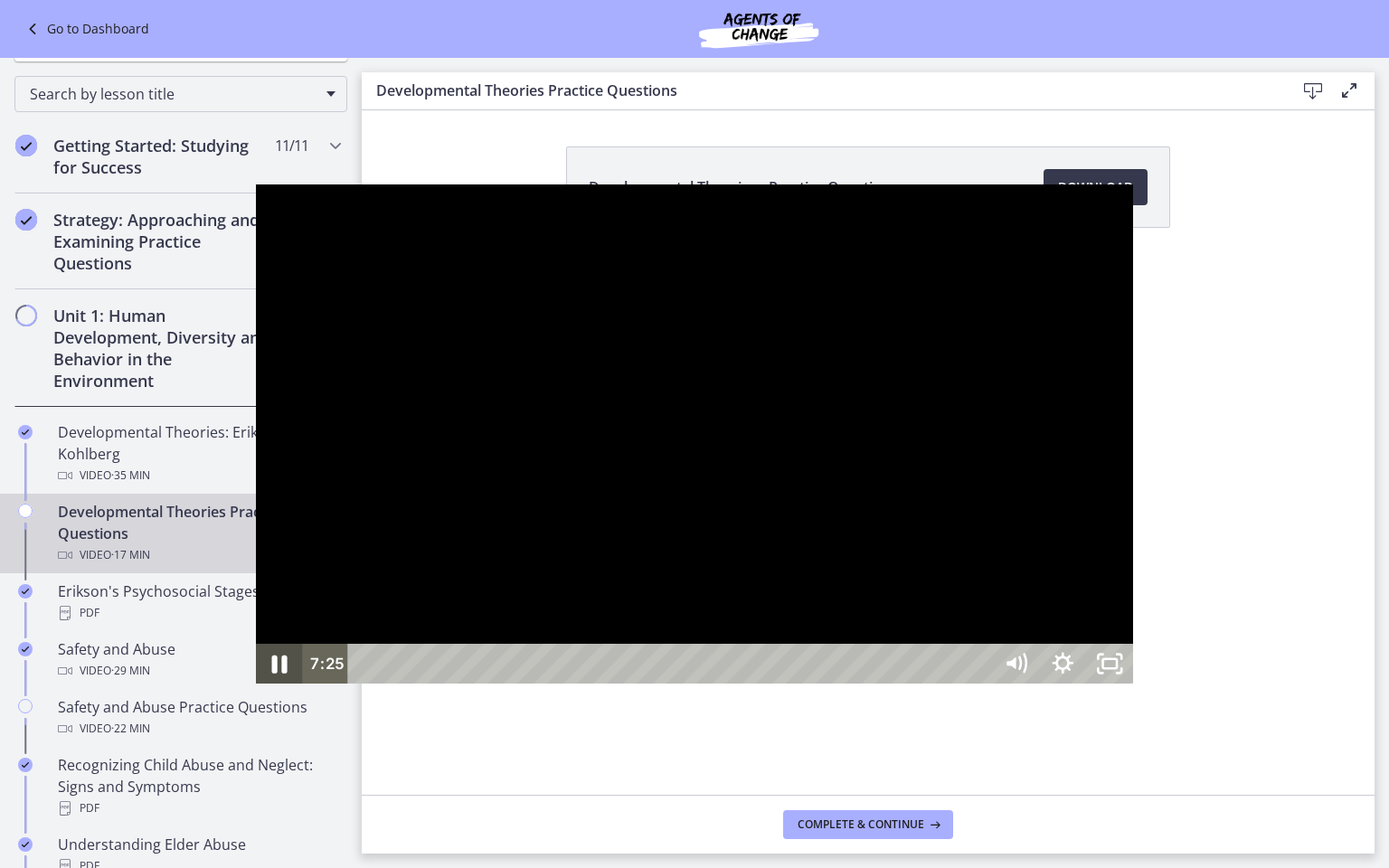 click 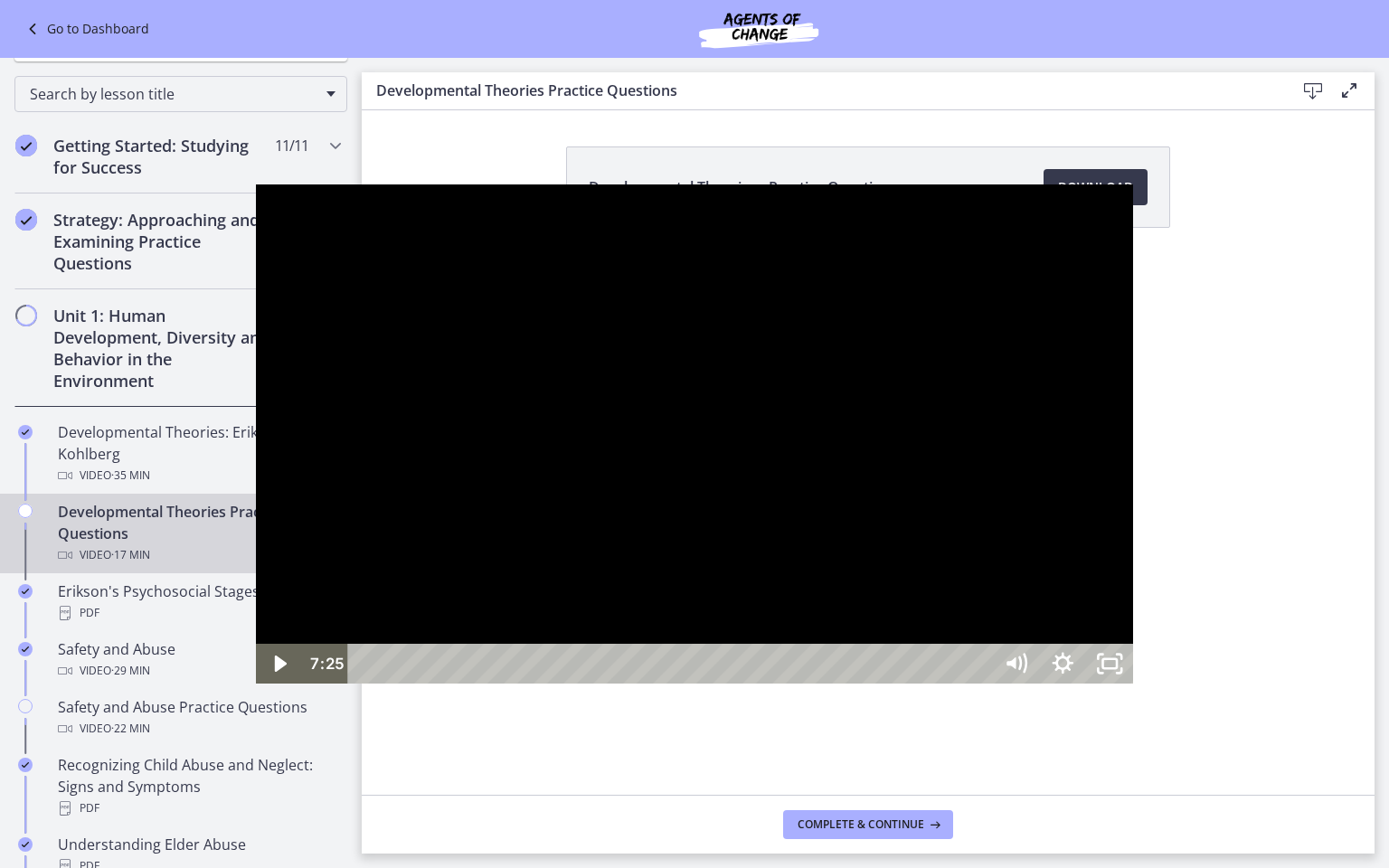 click at bounding box center (694, 434) 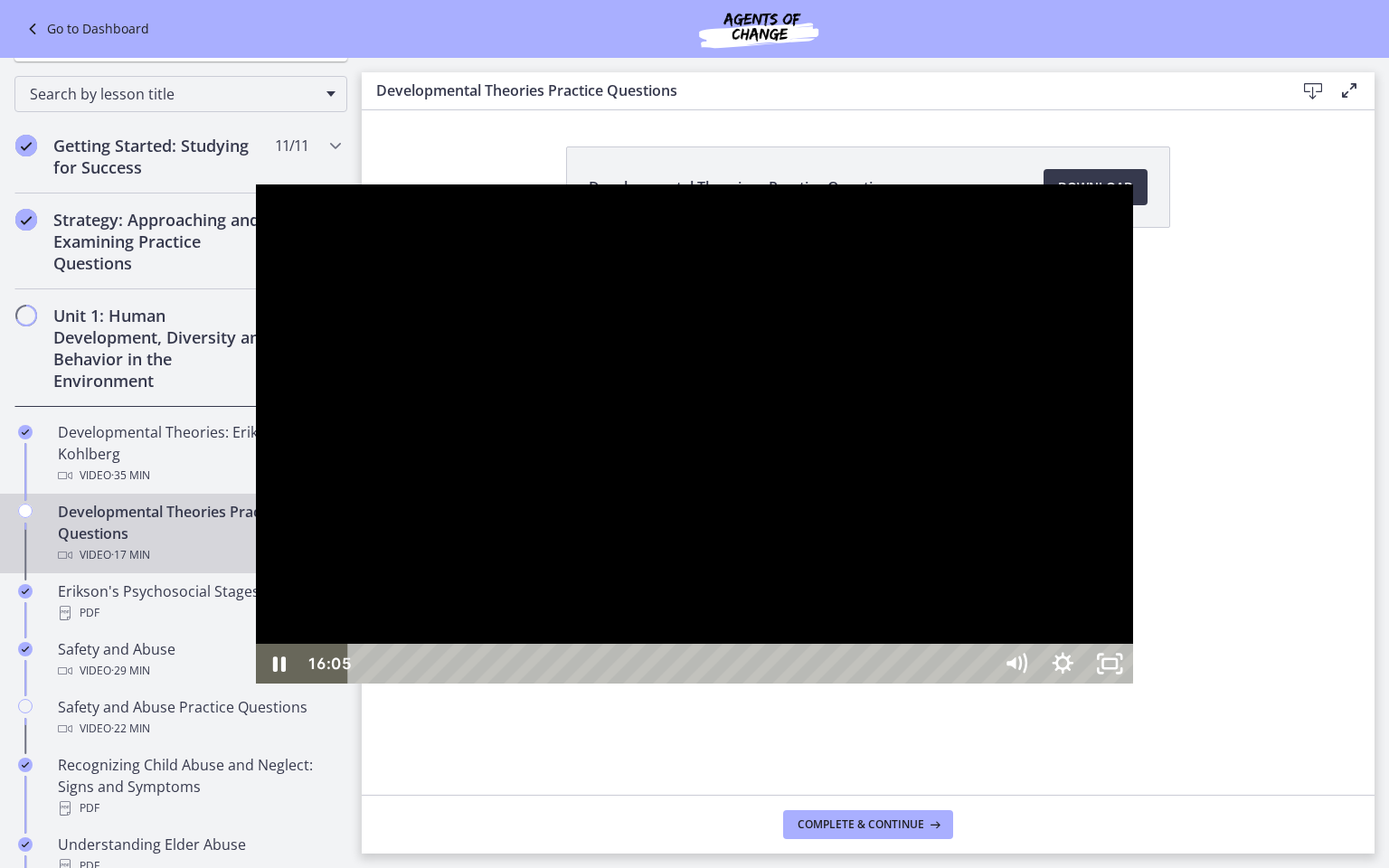 click at bounding box center [694, 434] 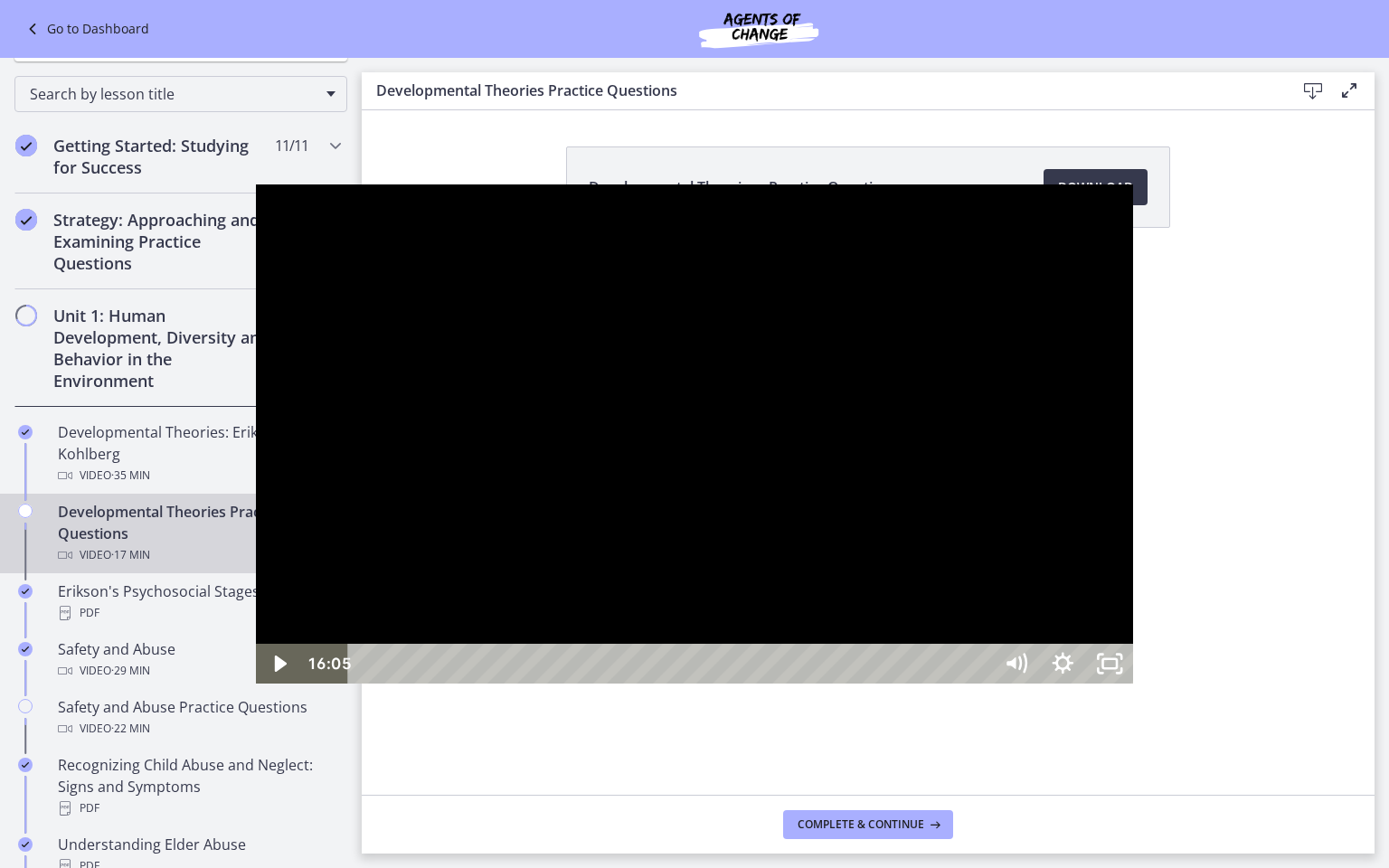 type 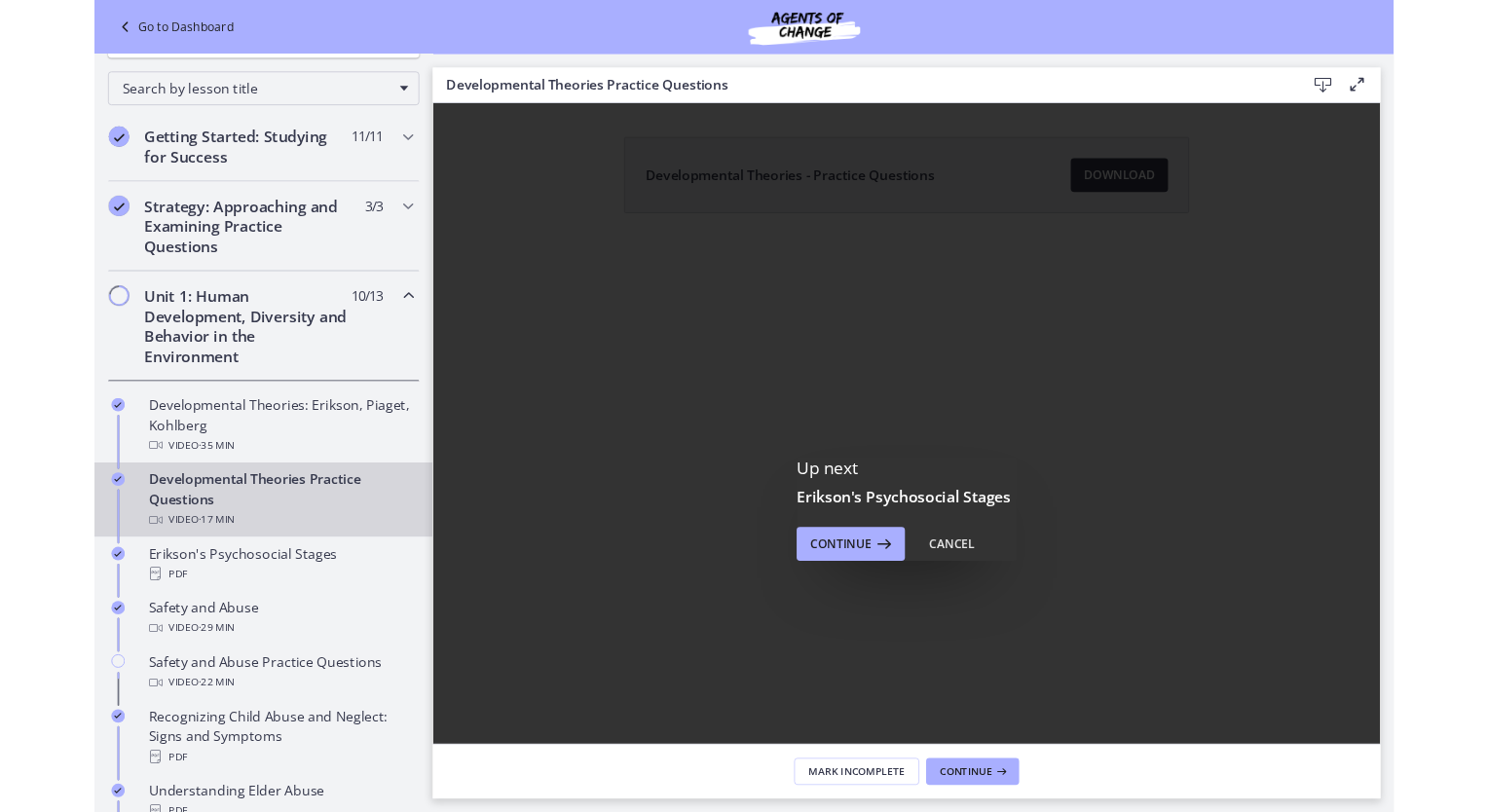 scroll, scrollTop: 0, scrollLeft: 0, axis: both 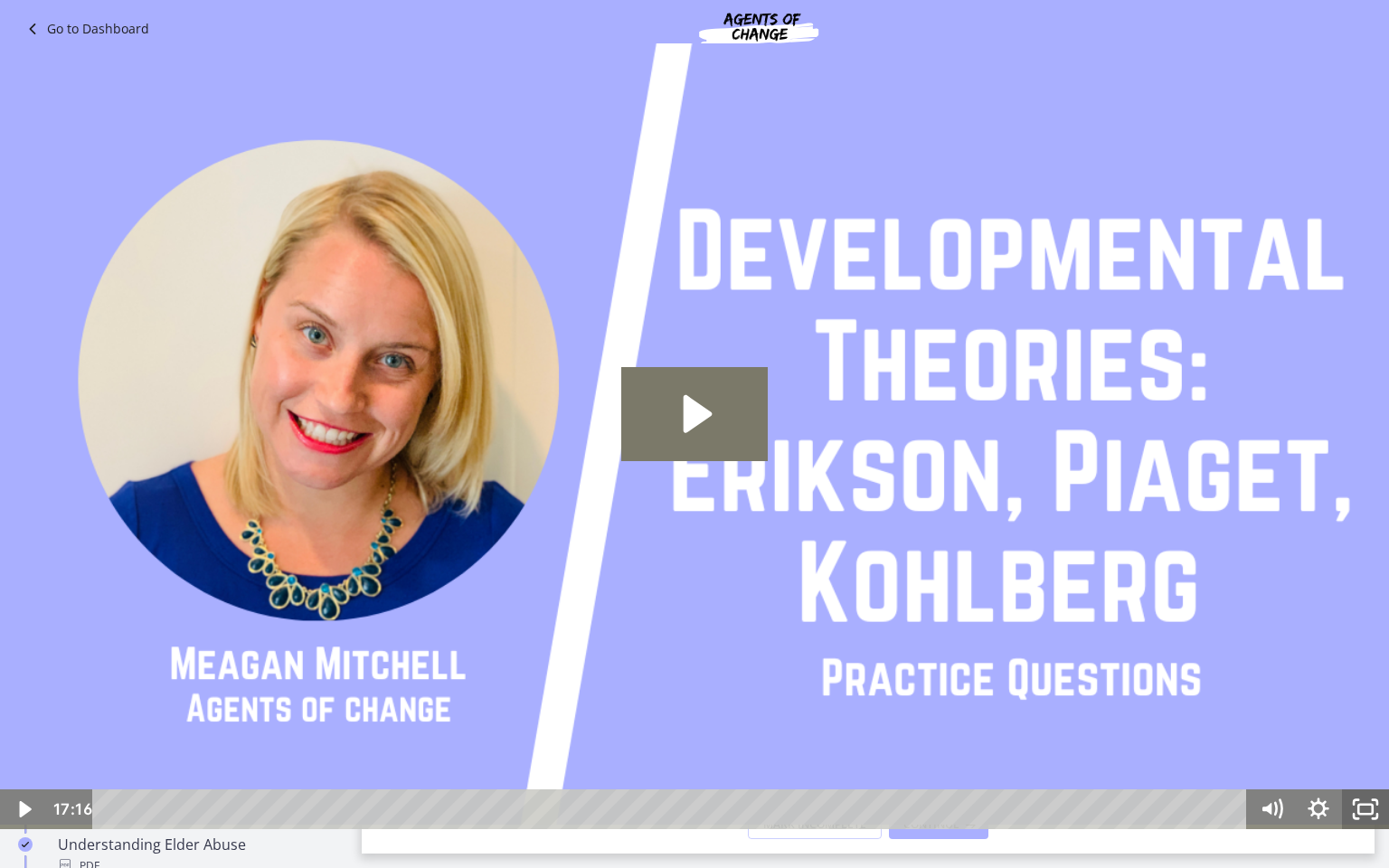 click 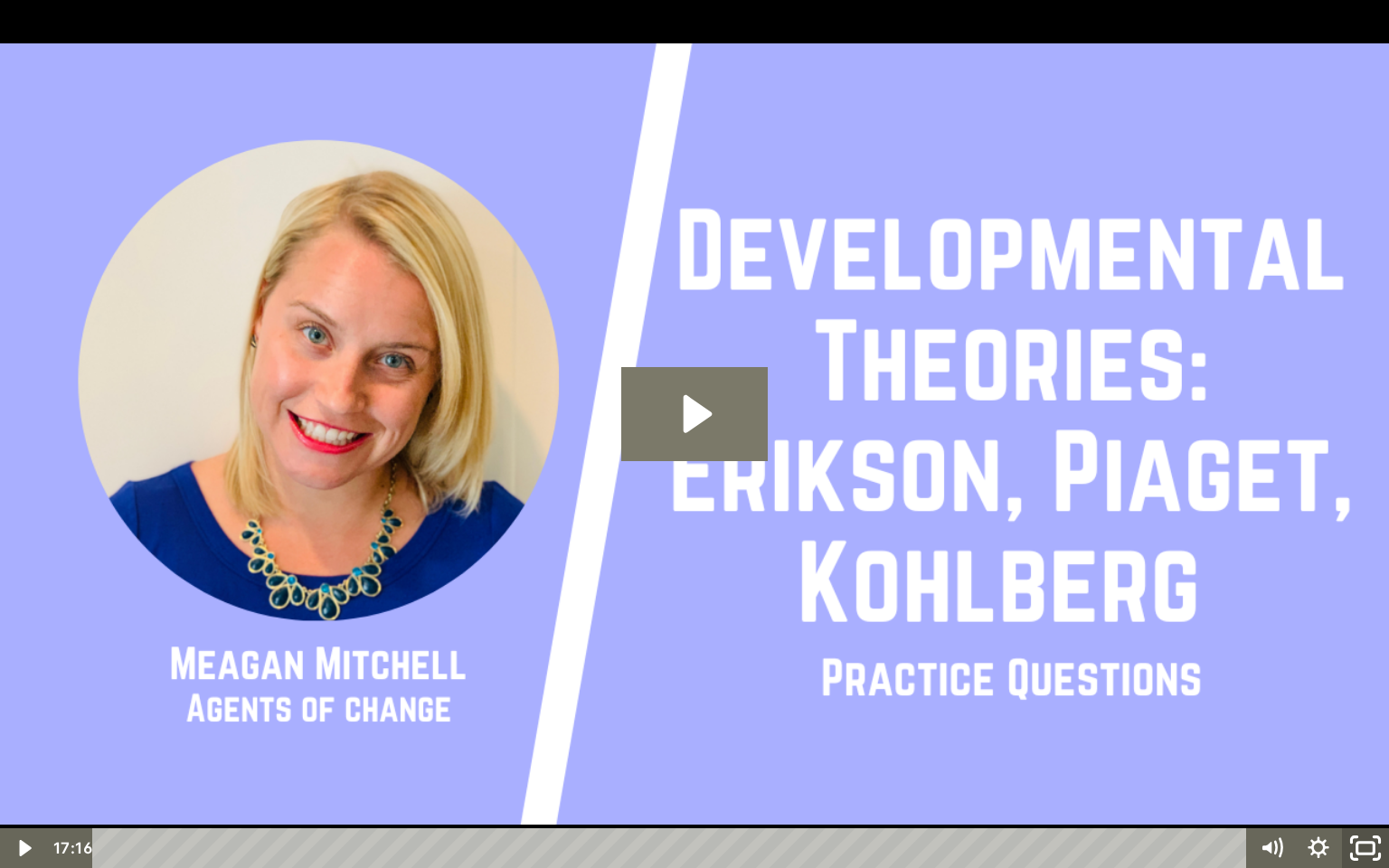 click 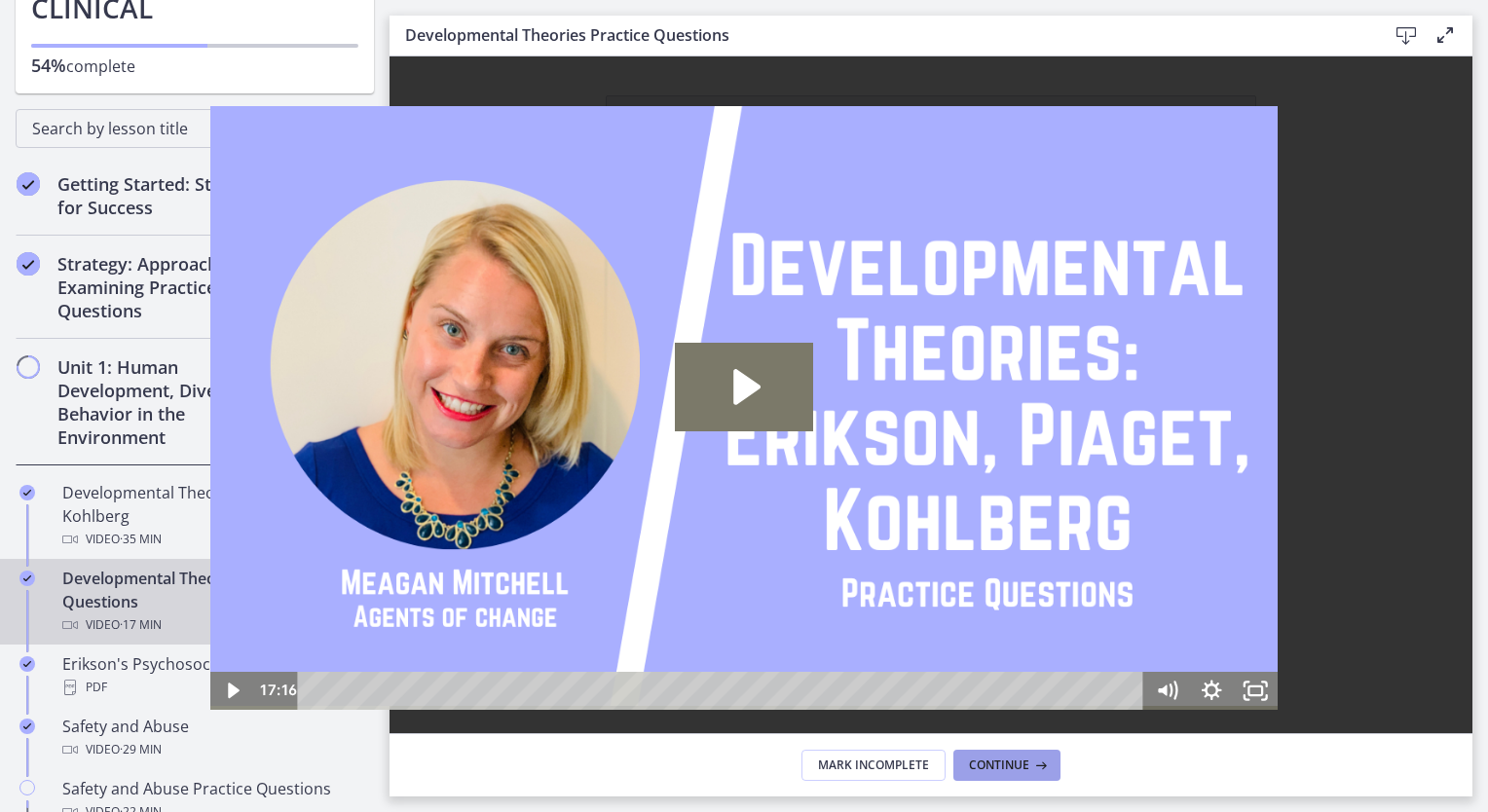 click on "Continue" at bounding box center (999, 765) 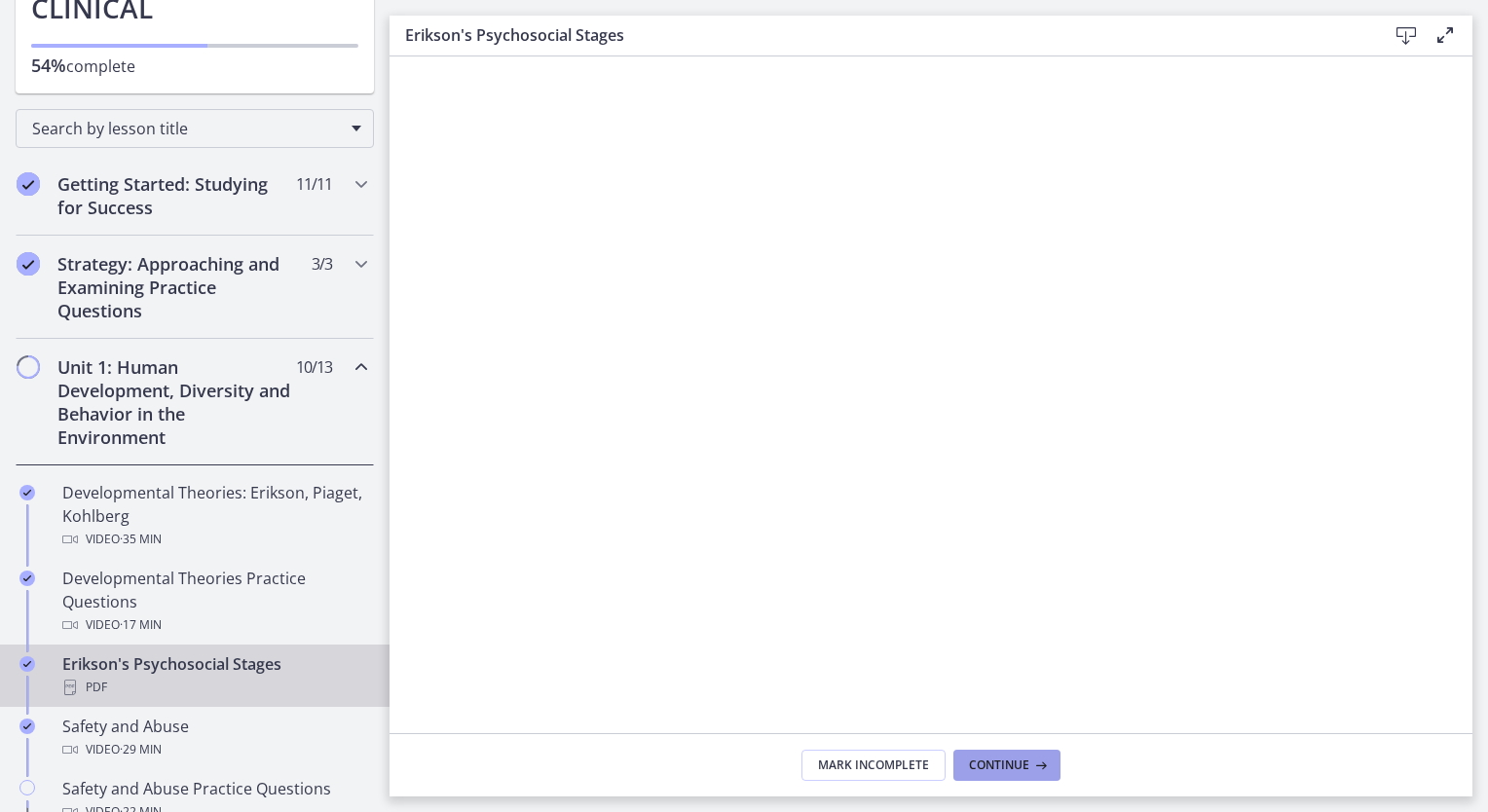 click on "Continue" at bounding box center (999, 765) 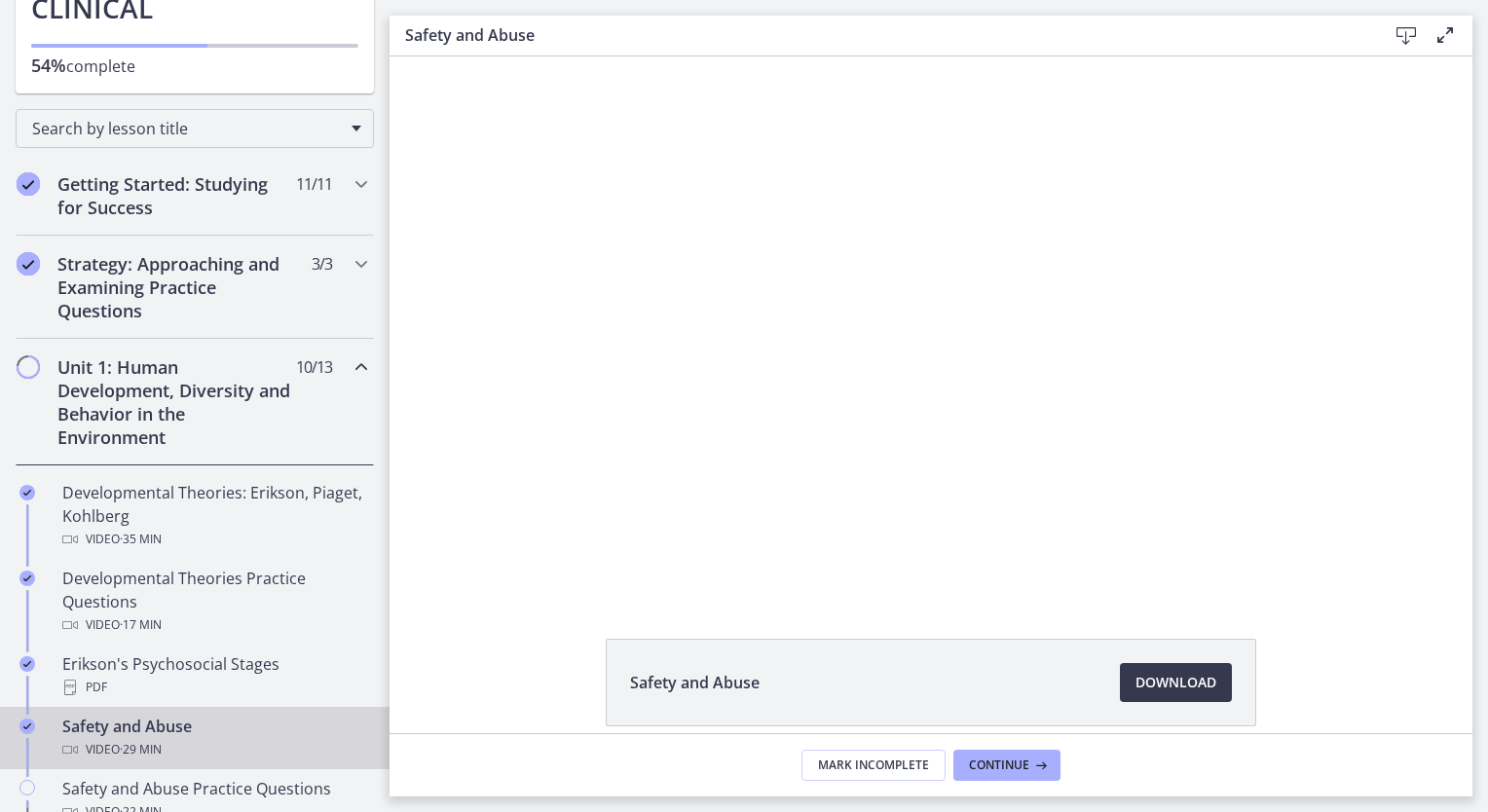 scroll, scrollTop: 0, scrollLeft: 0, axis: both 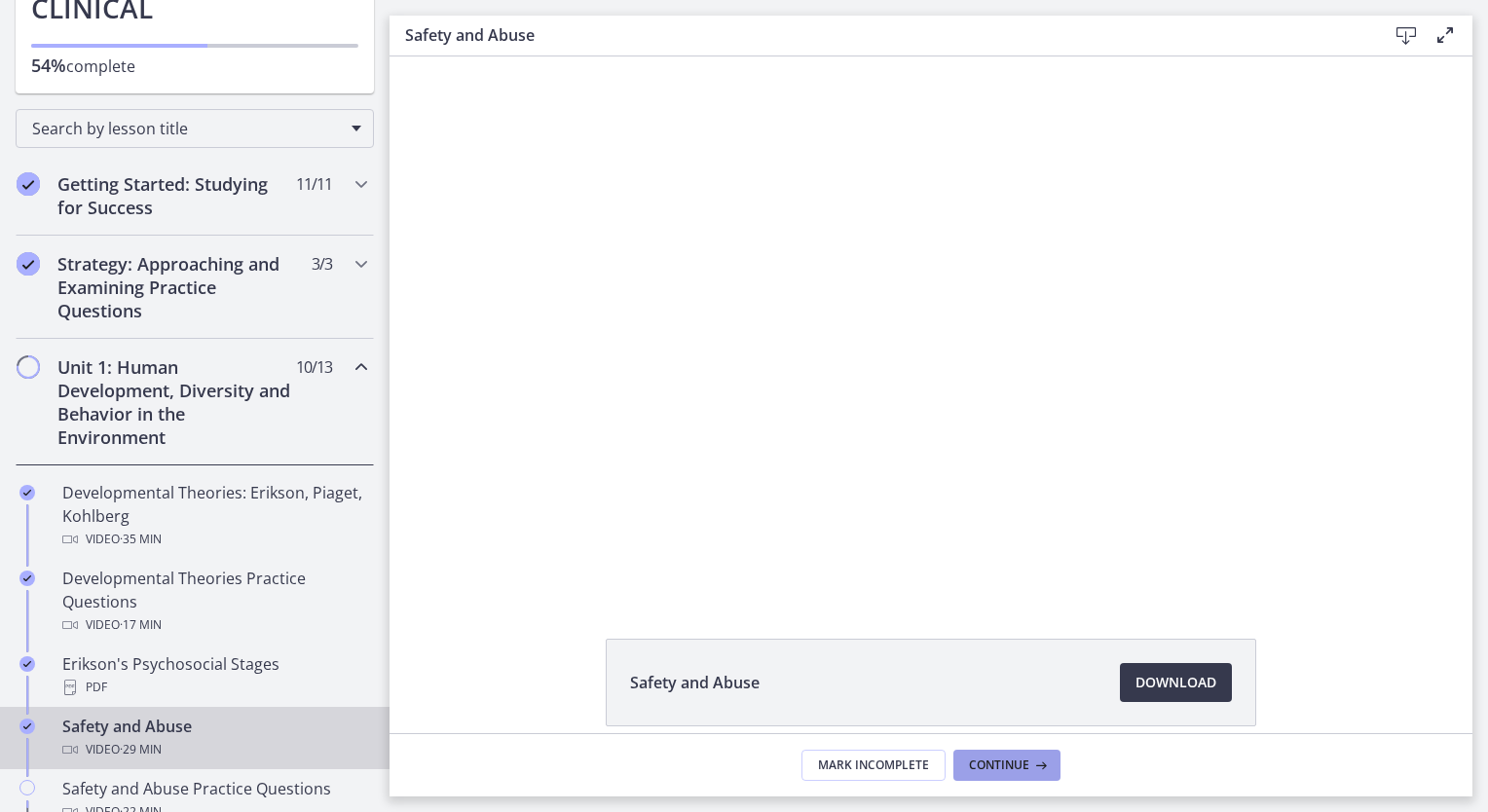 click on "Continue" at bounding box center [999, 765] 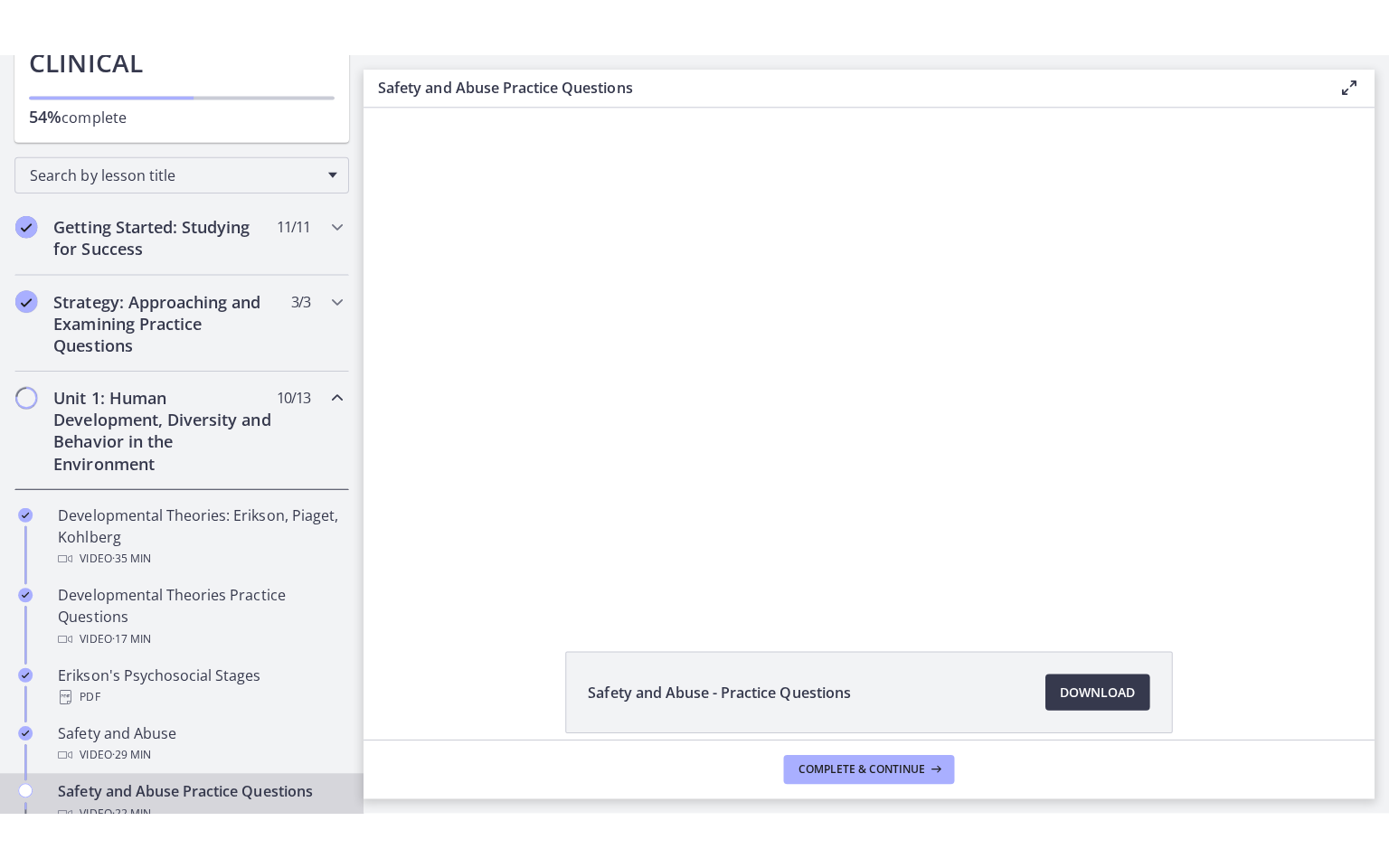 scroll, scrollTop: 0, scrollLeft: 0, axis: both 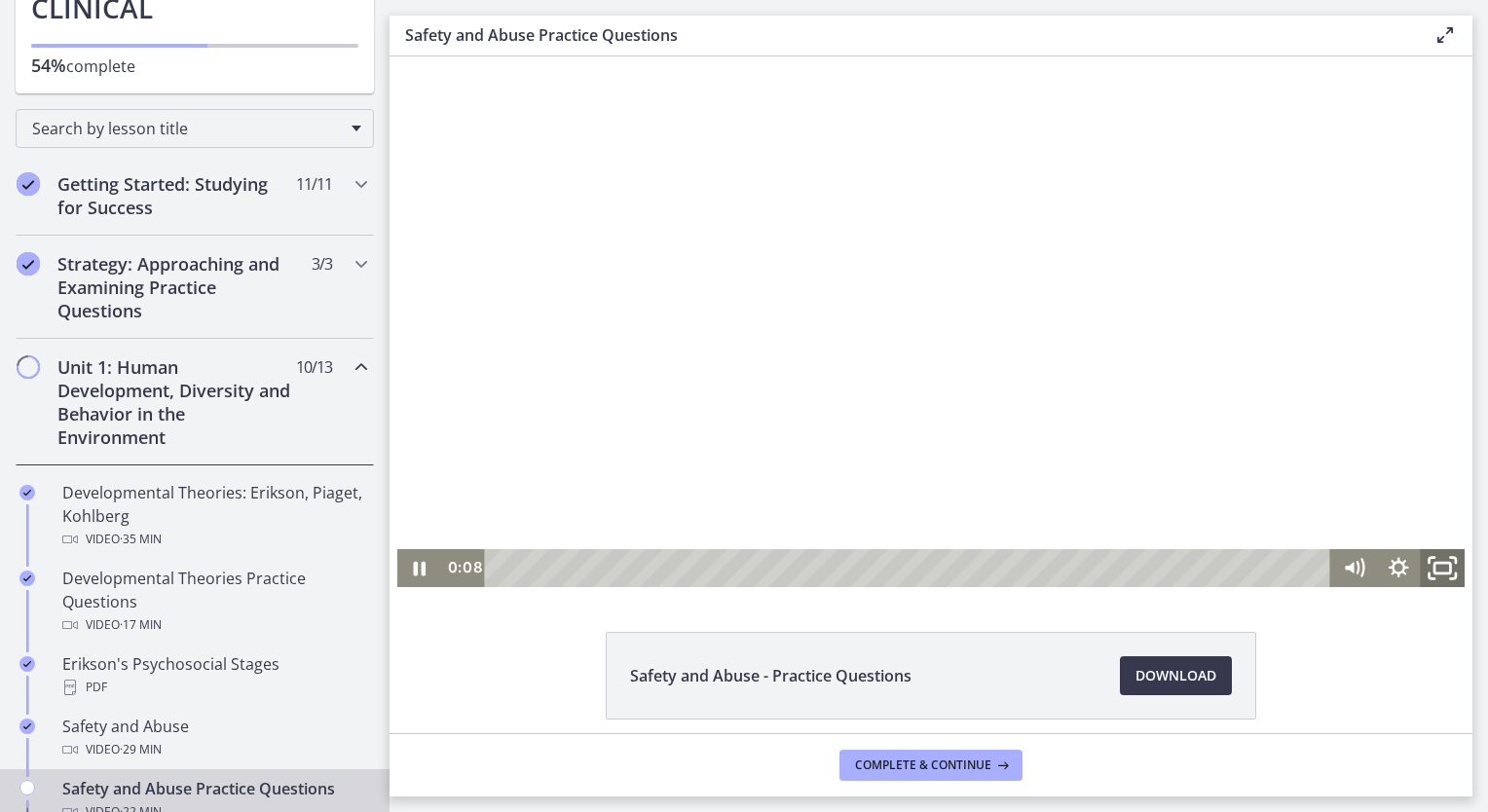 click 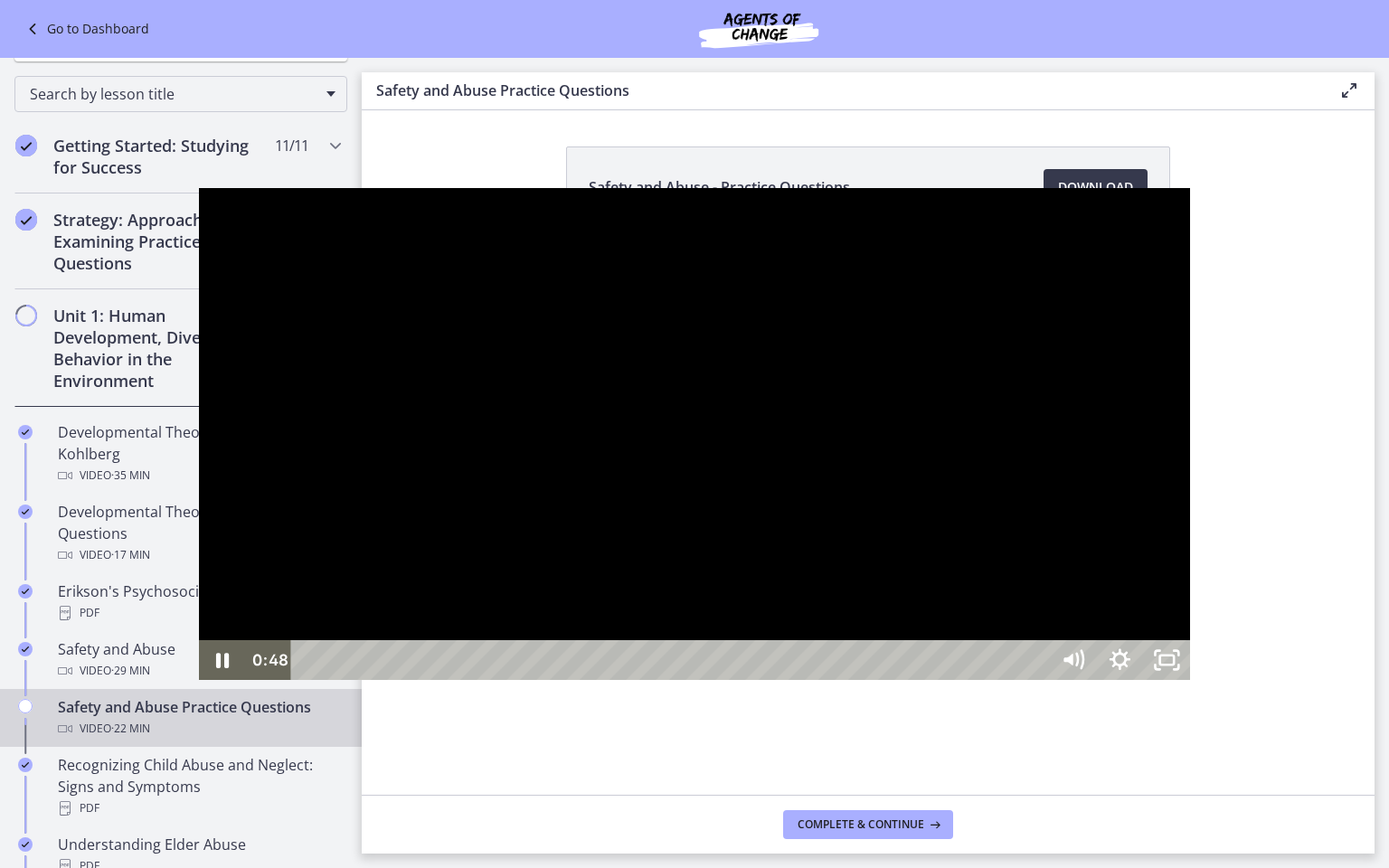 click at bounding box center (694, 434) 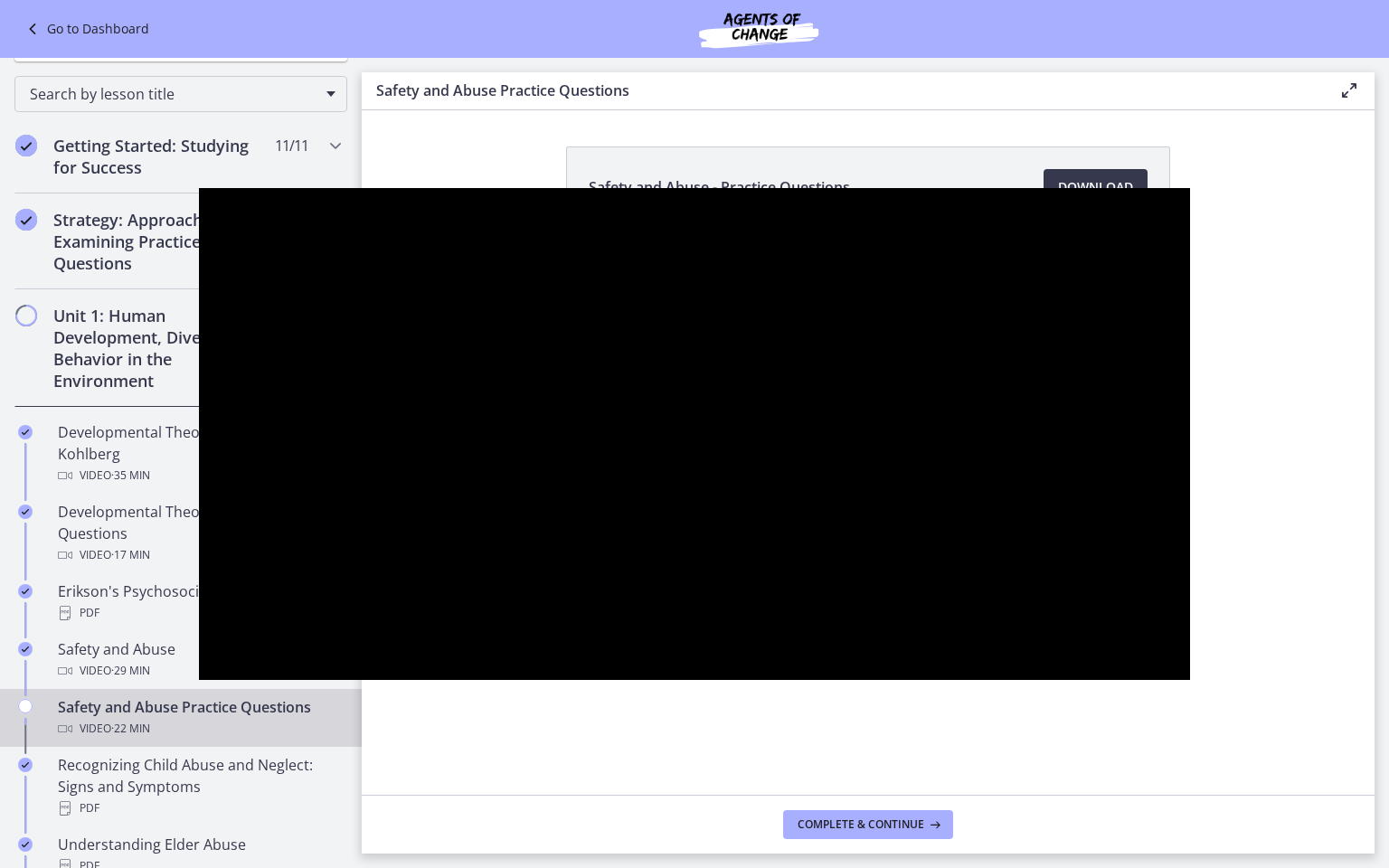 type 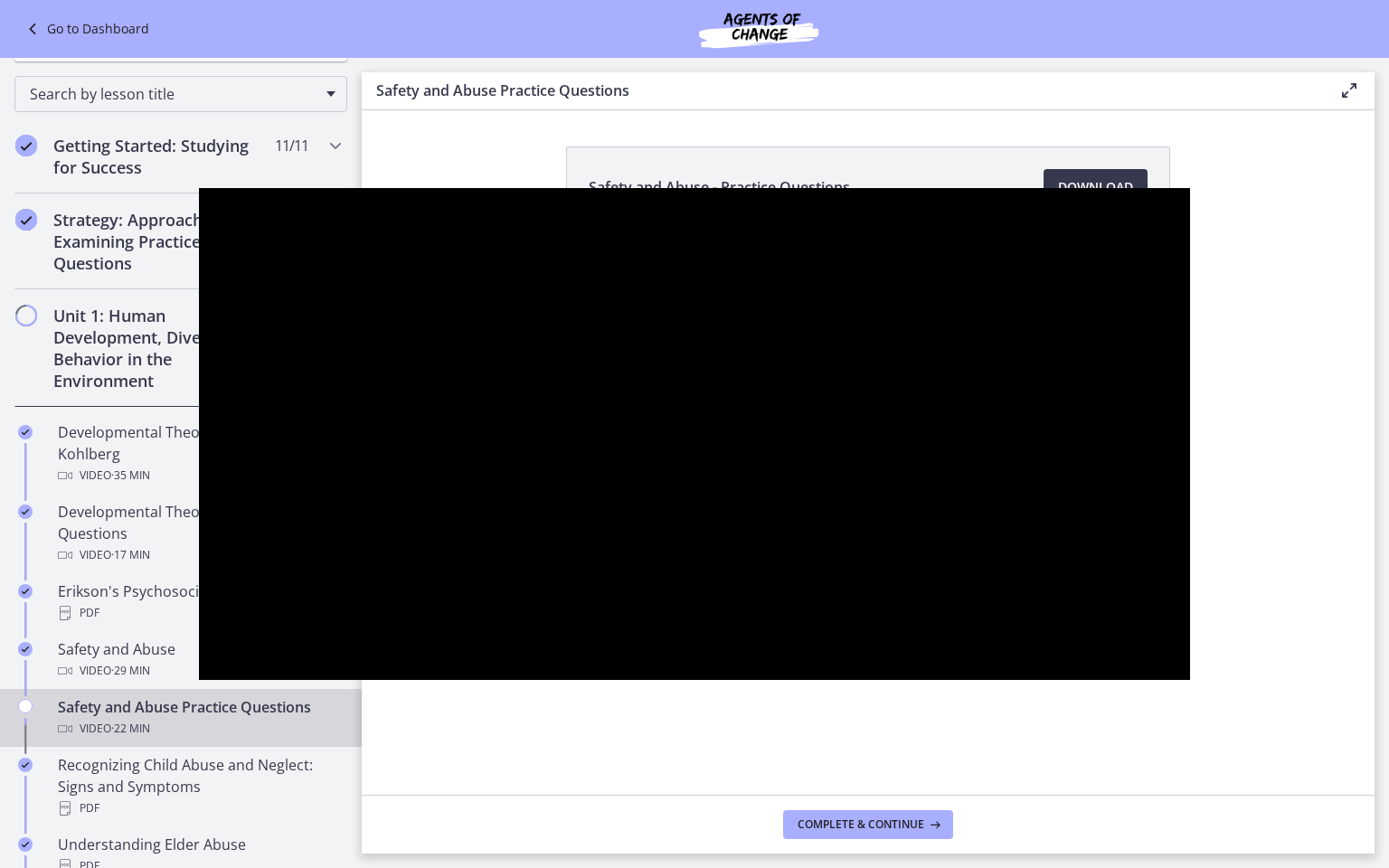 click at bounding box center (199, 188) 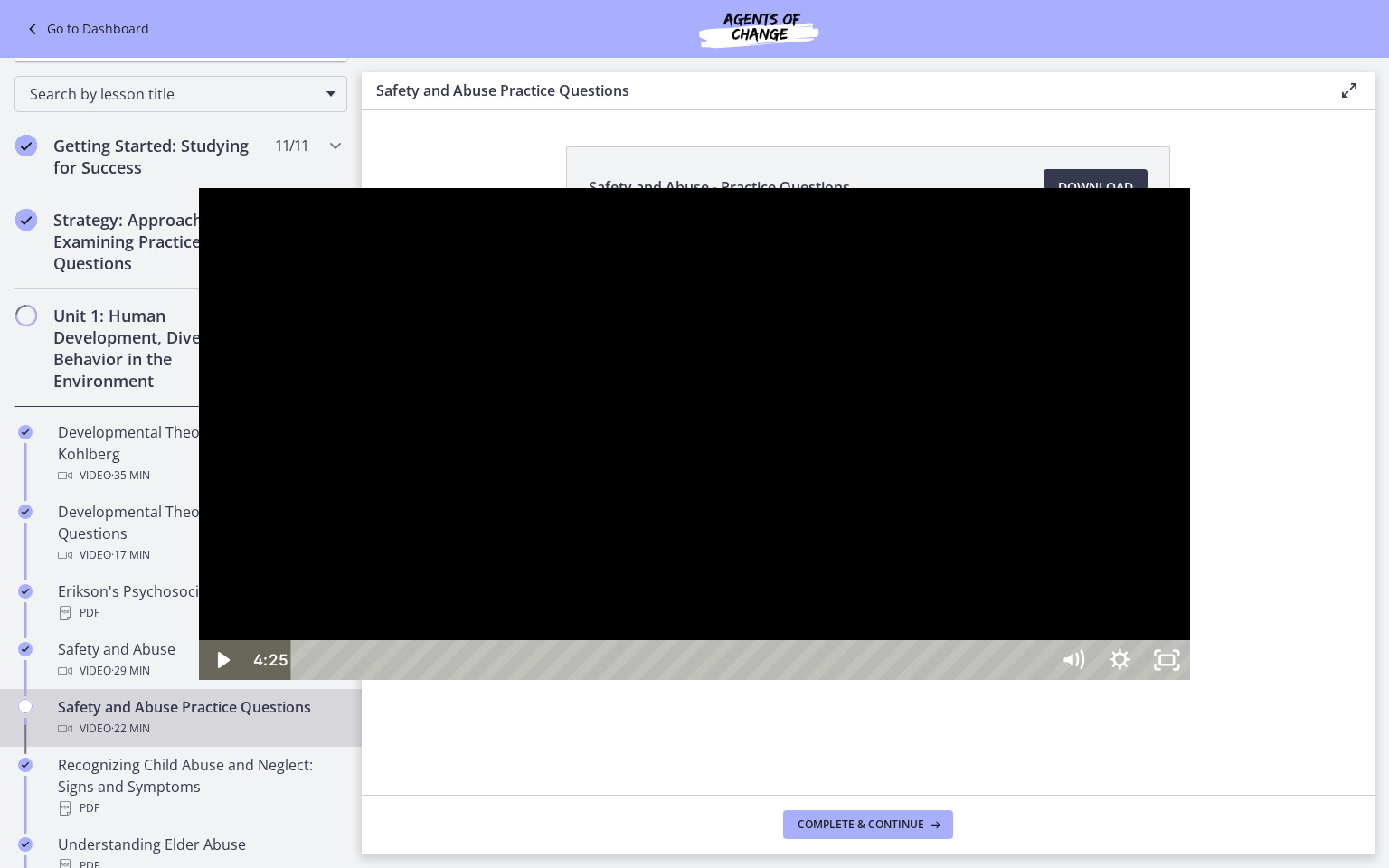 click at bounding box center (694, 434) 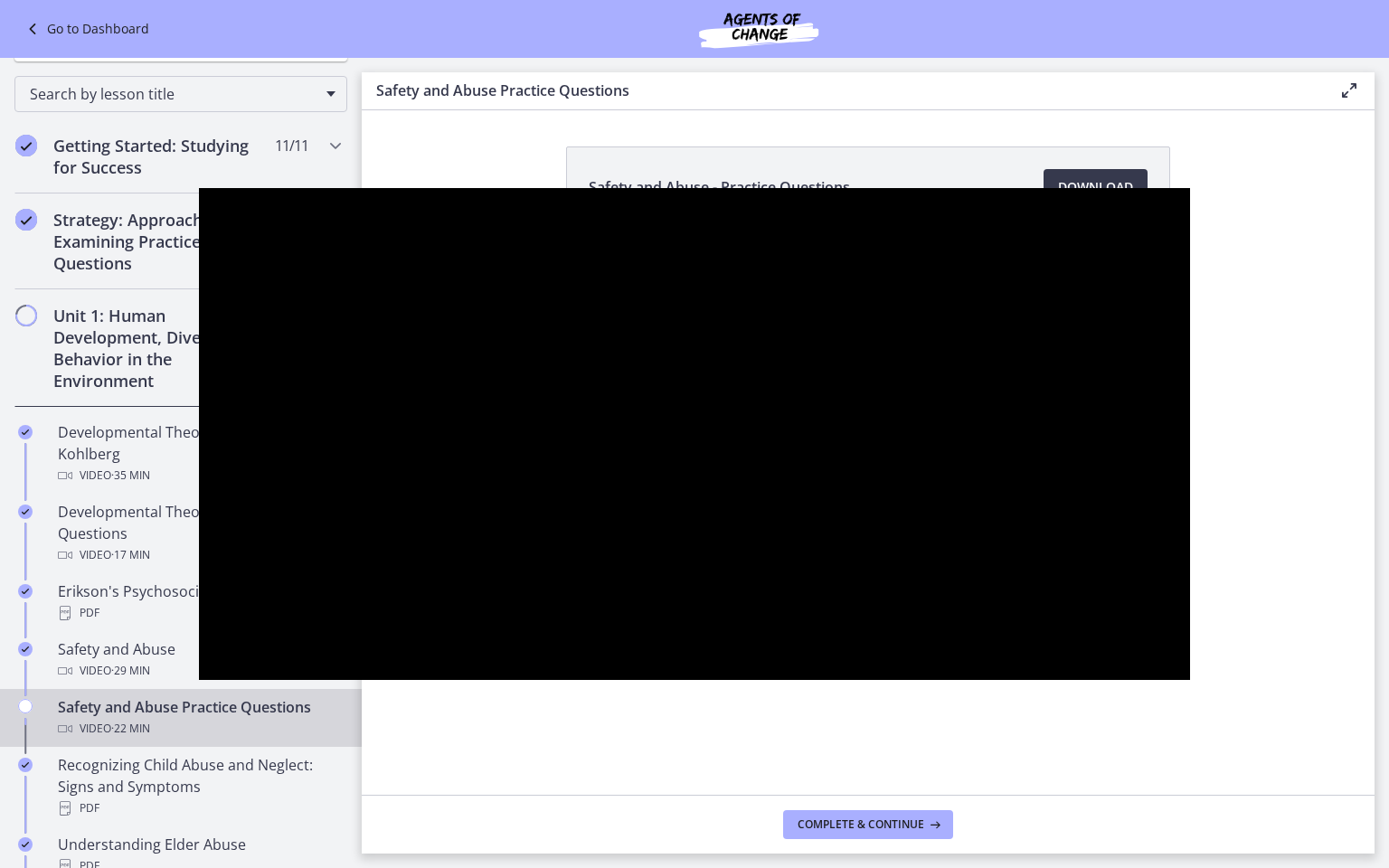 click at bounding box center [199, 188] 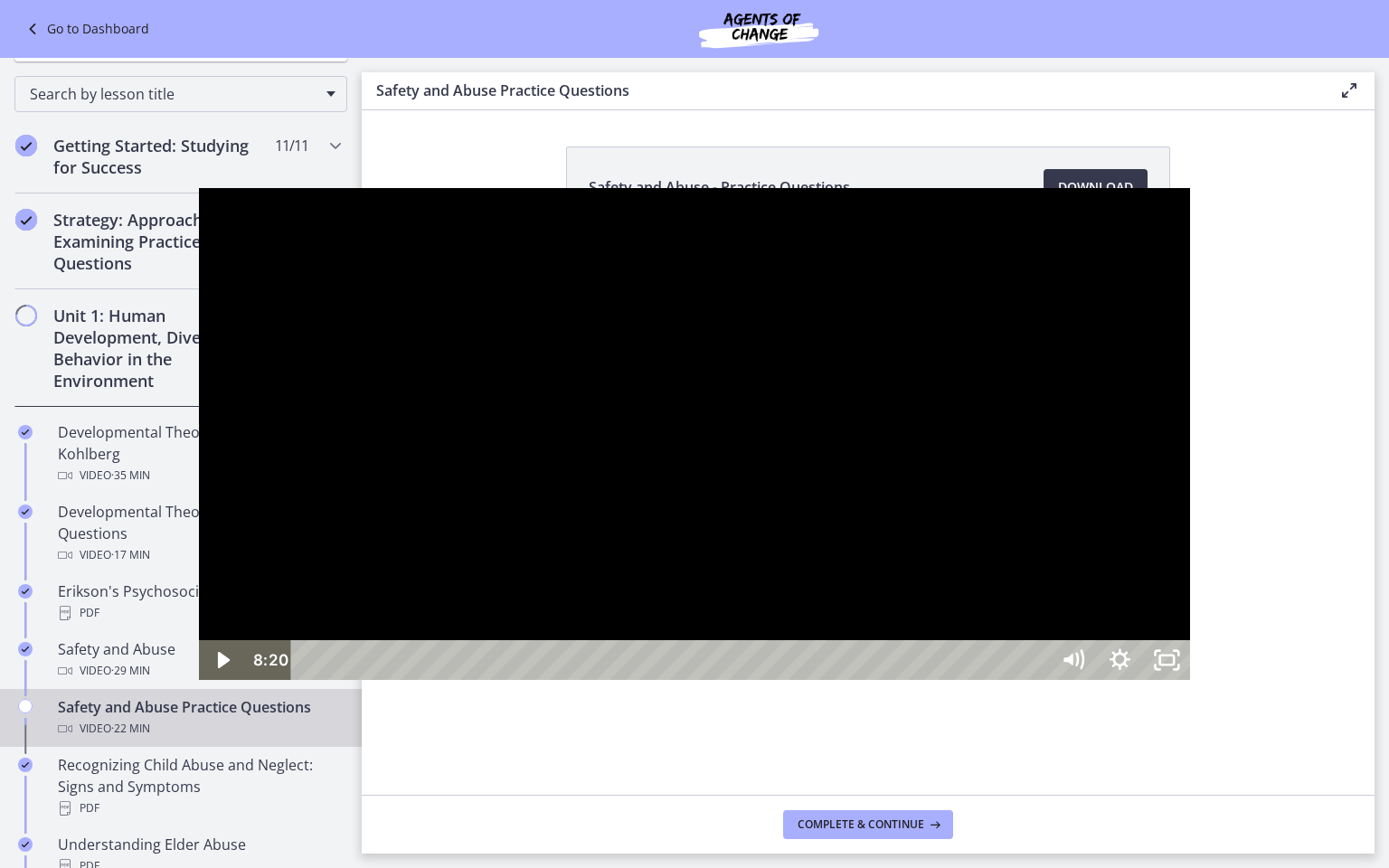 click at bounding box center [694, 434] 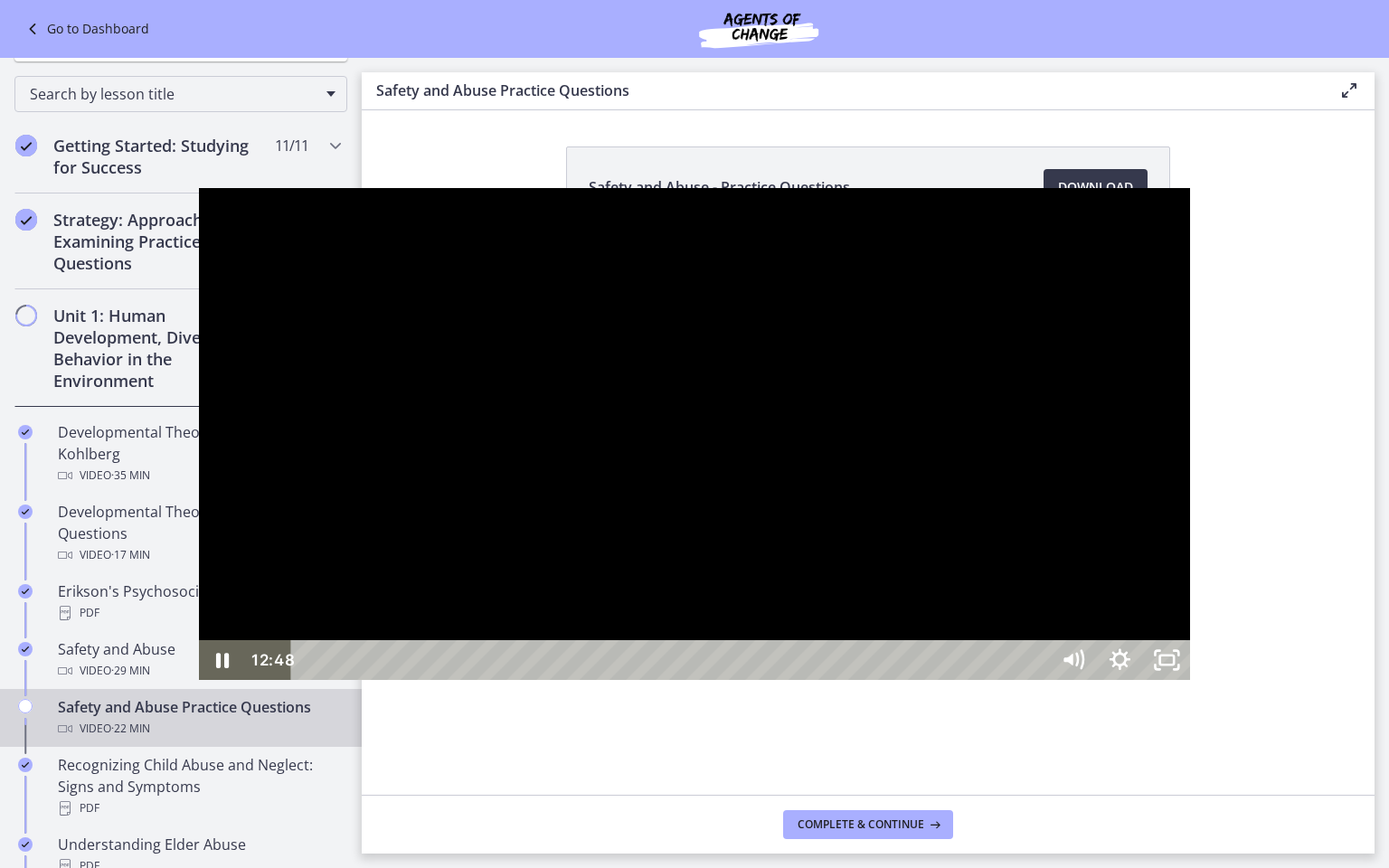click at bounding box center (694, 434) 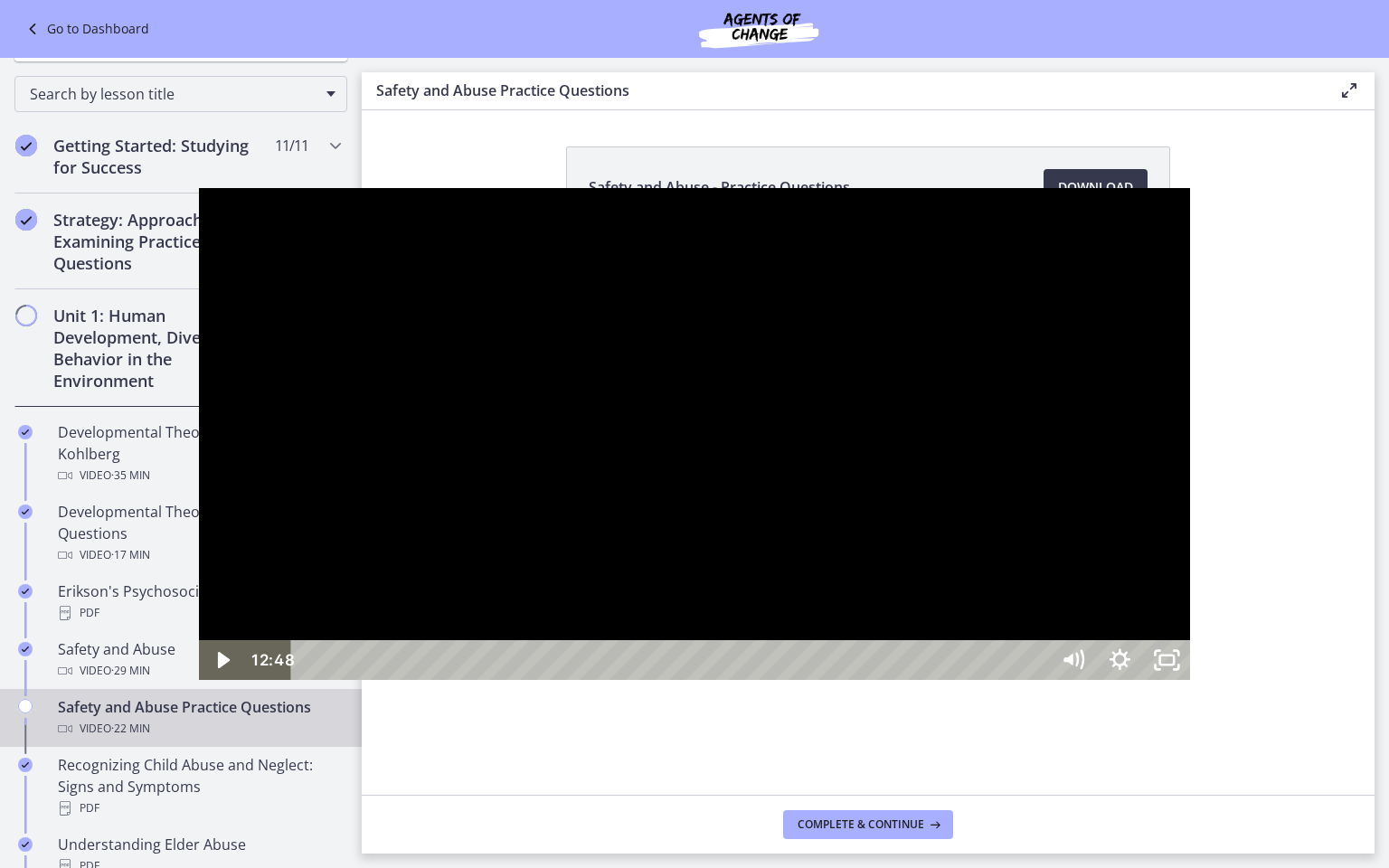 click at bounding box center [199, 188] 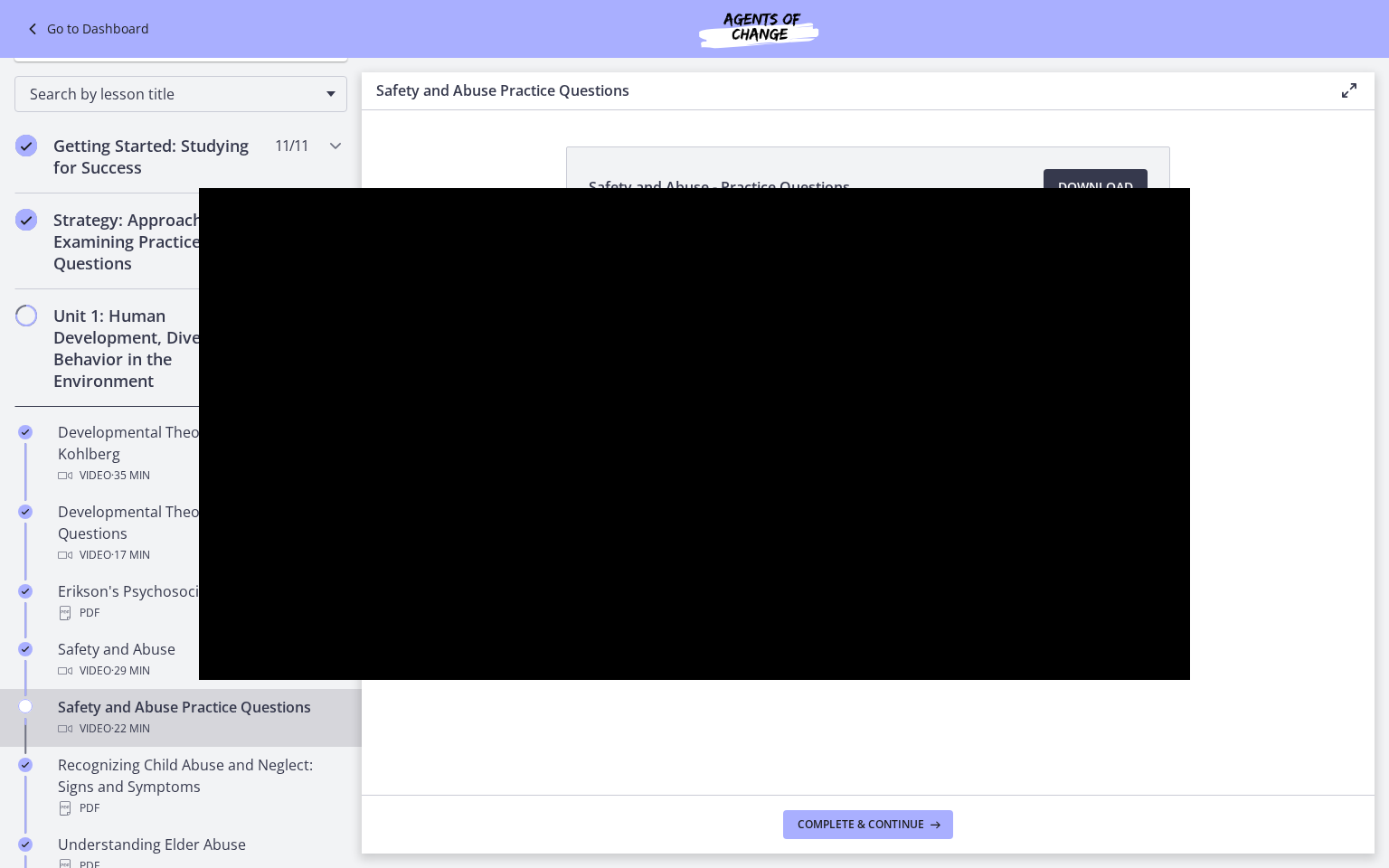 click at bounding box center (199, 188) 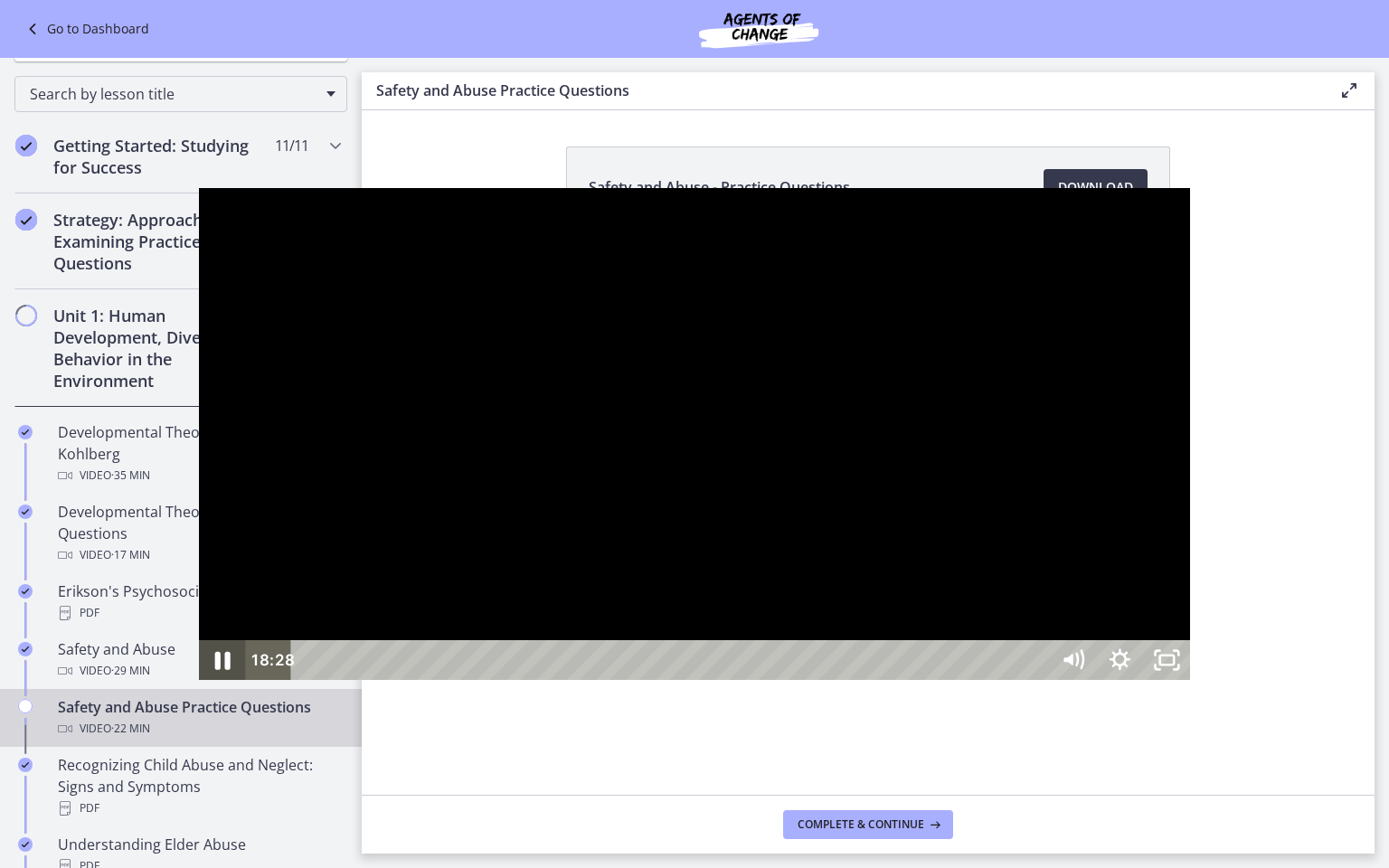 click 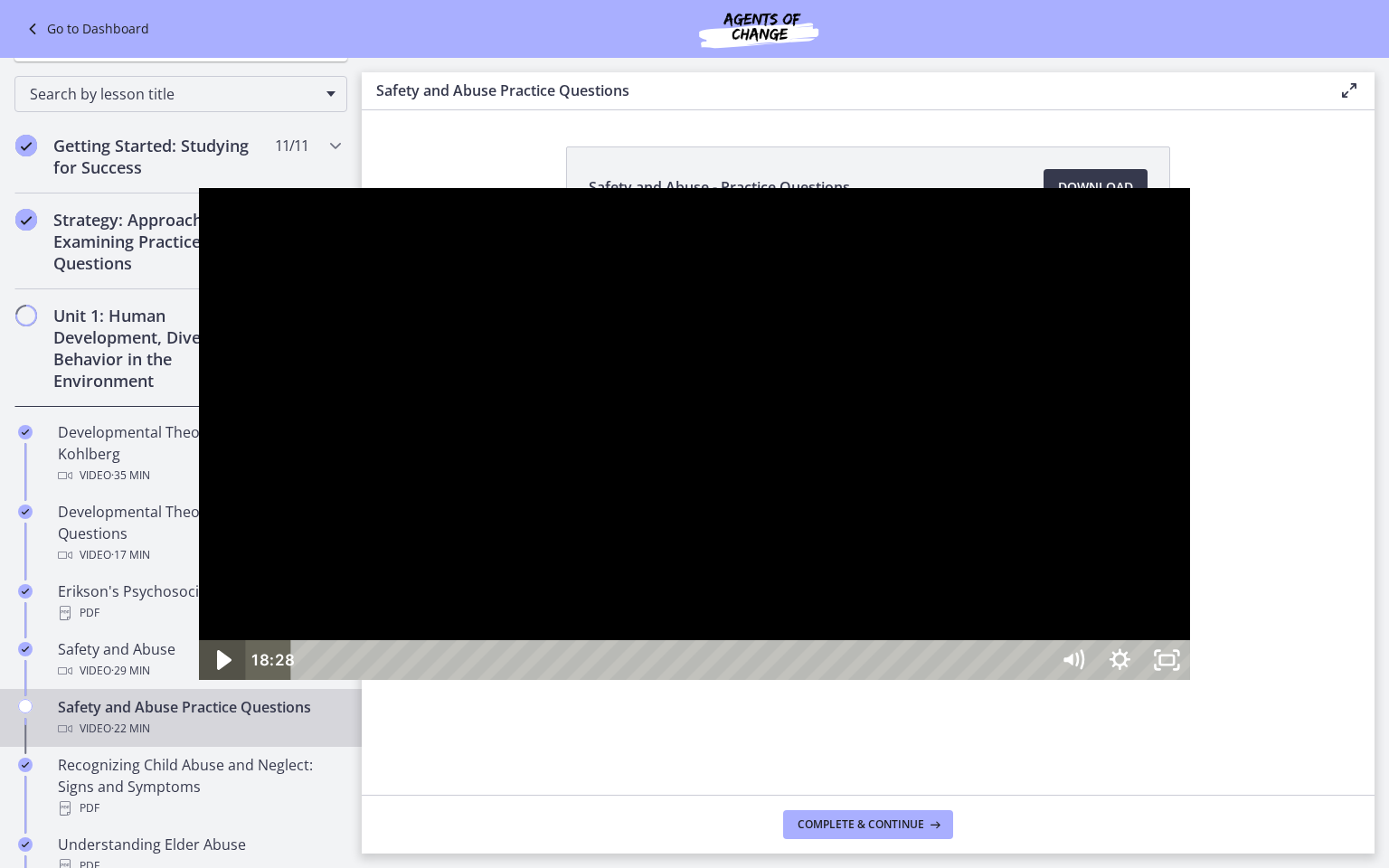 click at bounding box center [222, 660] 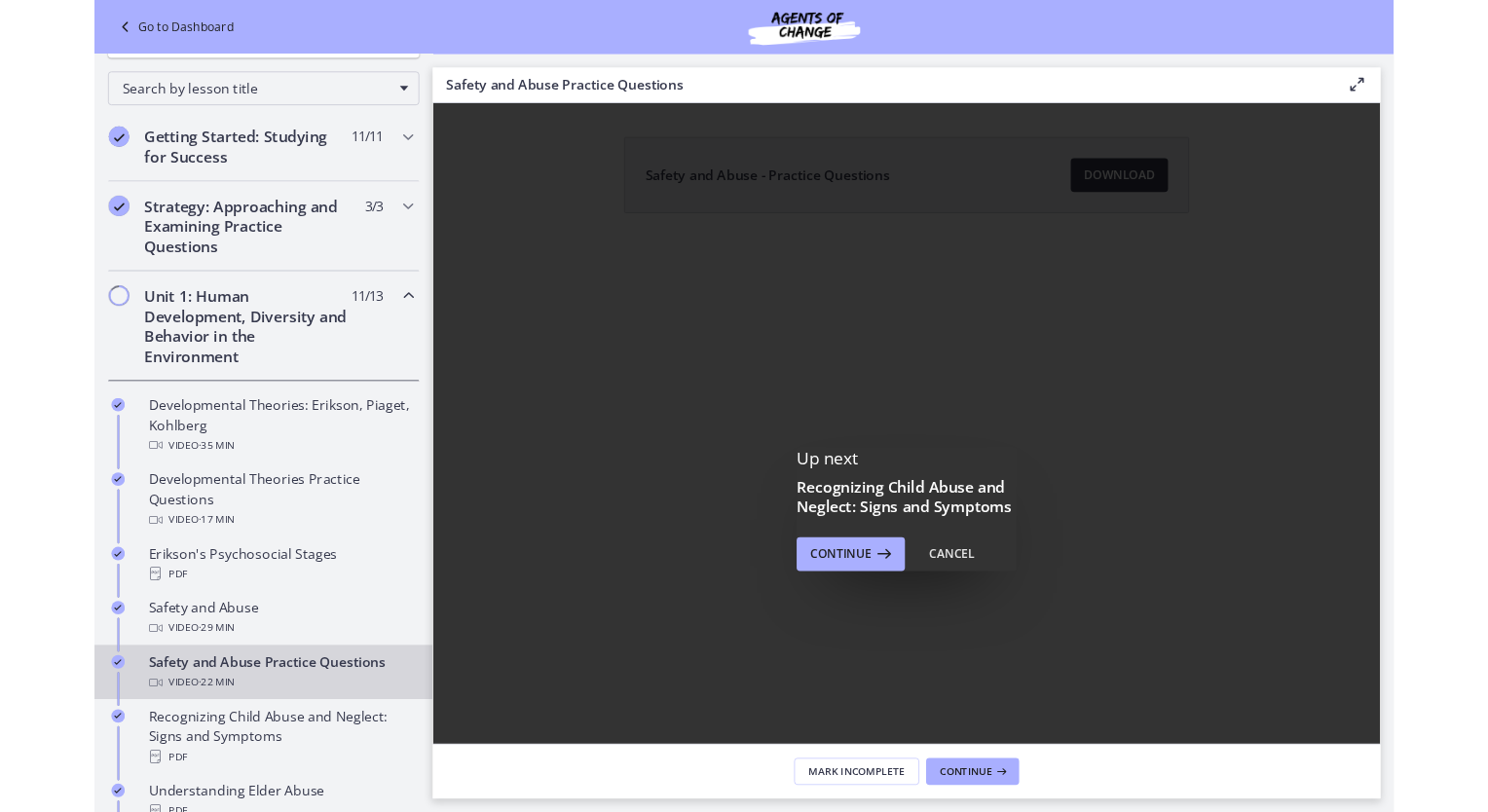 scroll, scrollTop: 0, scrollLeft: 0, axis: both 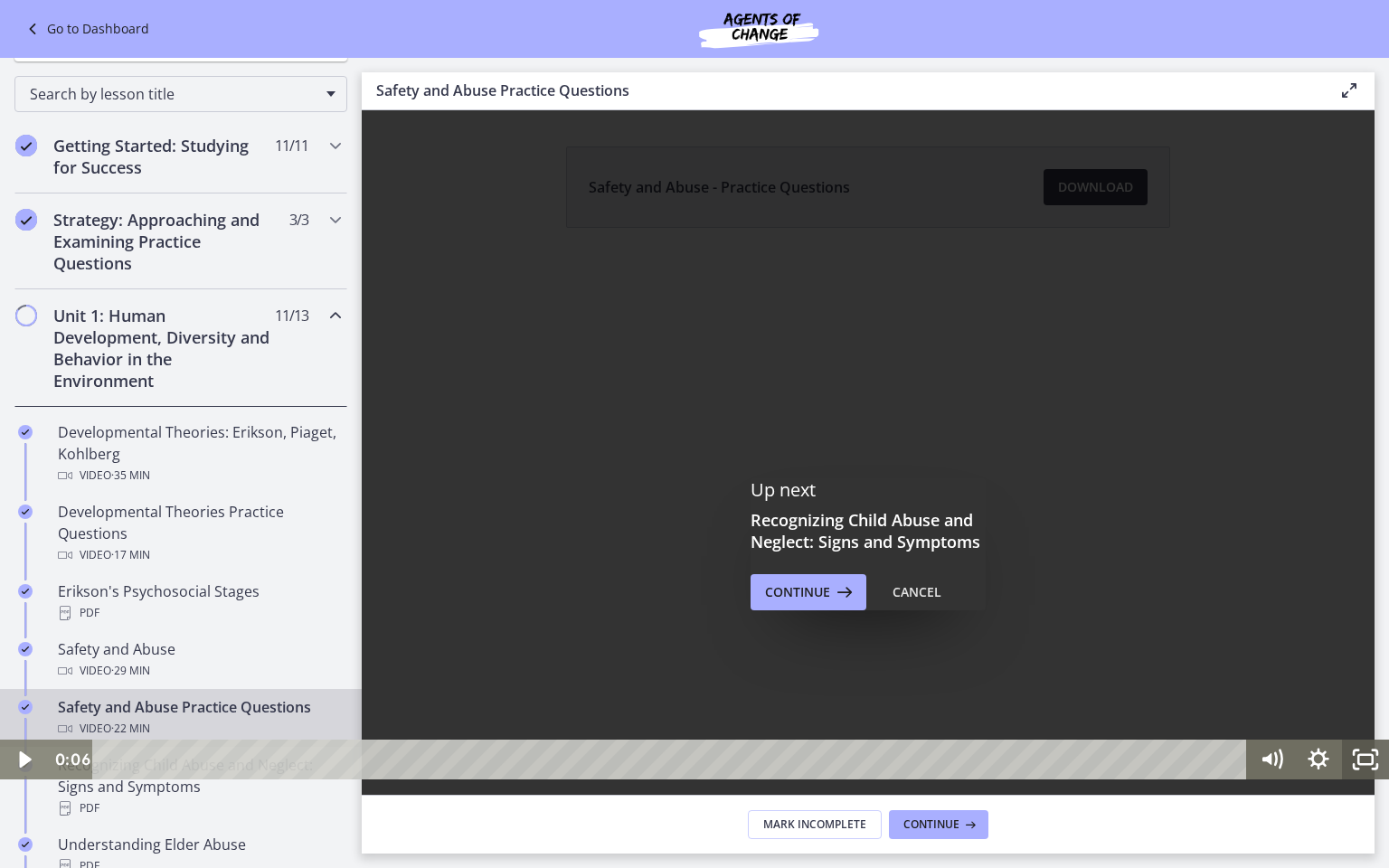 click 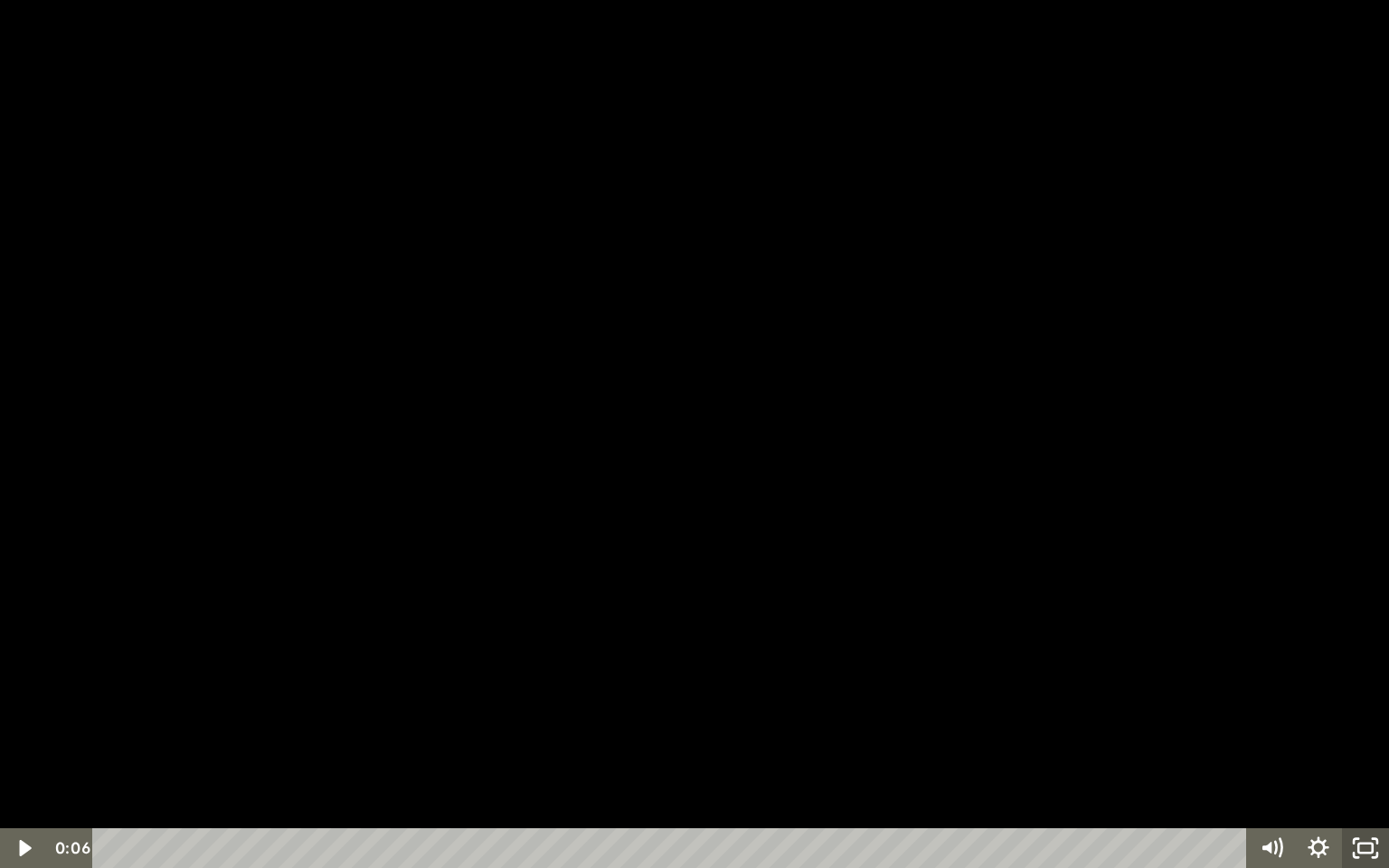 click 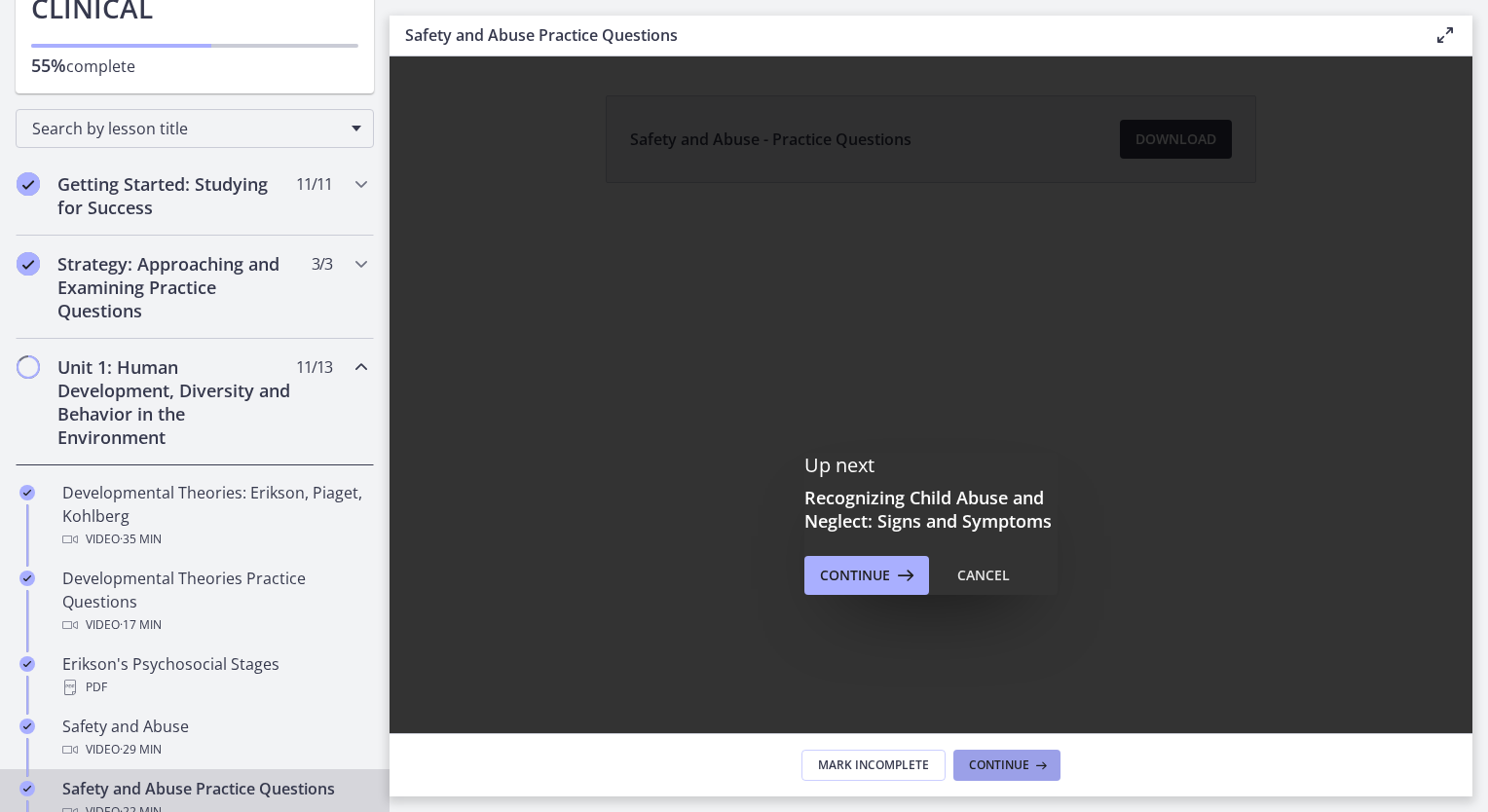 click on "Continue" at bounding box center [1007, 765] 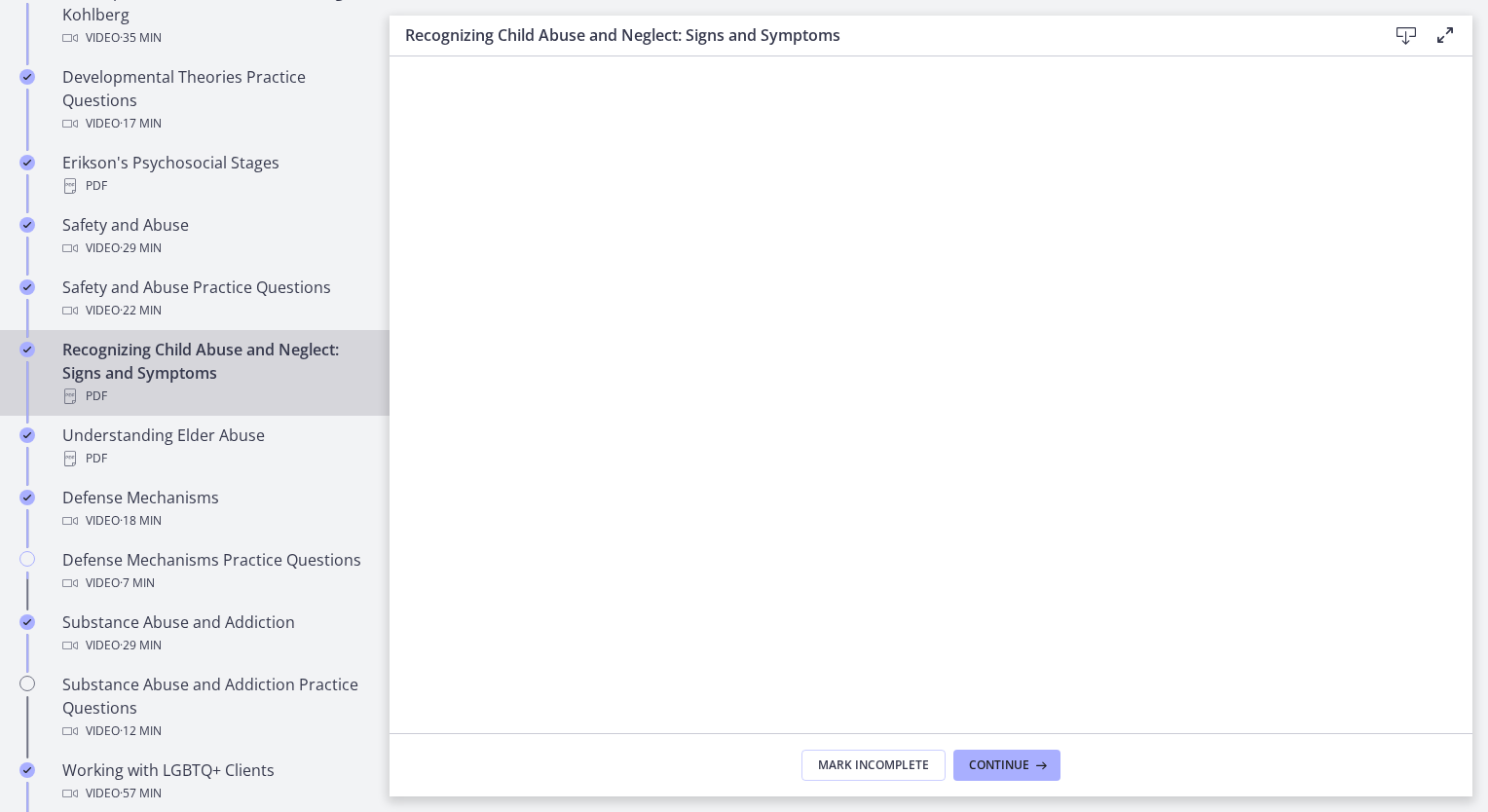 scroll, scrollTop: 723, scrollLeft: 0, axis: vertical 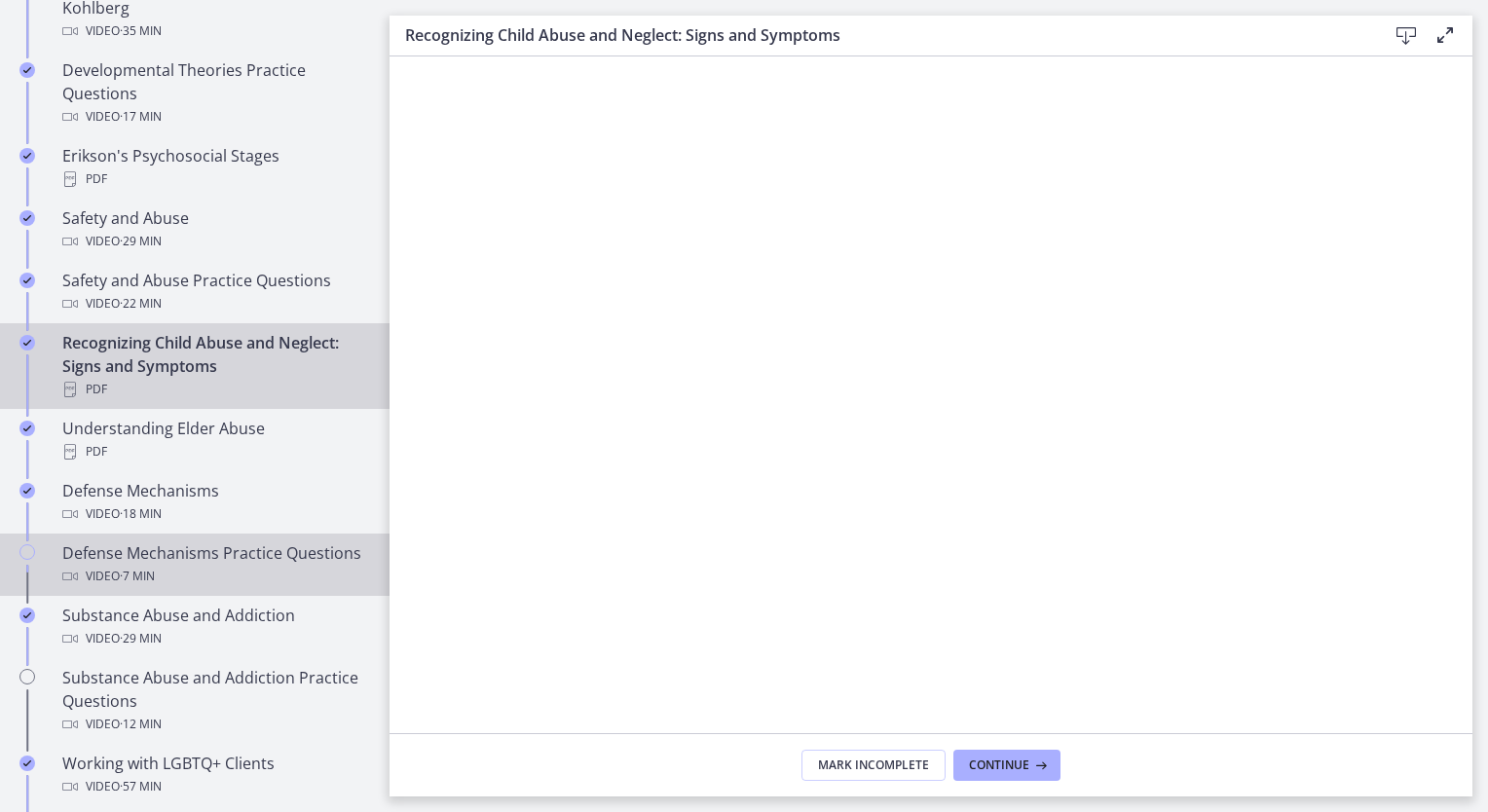 click on "Defense Mechanisms Practice Questions
Video
·  7 min" at bounding box center (214, 565) 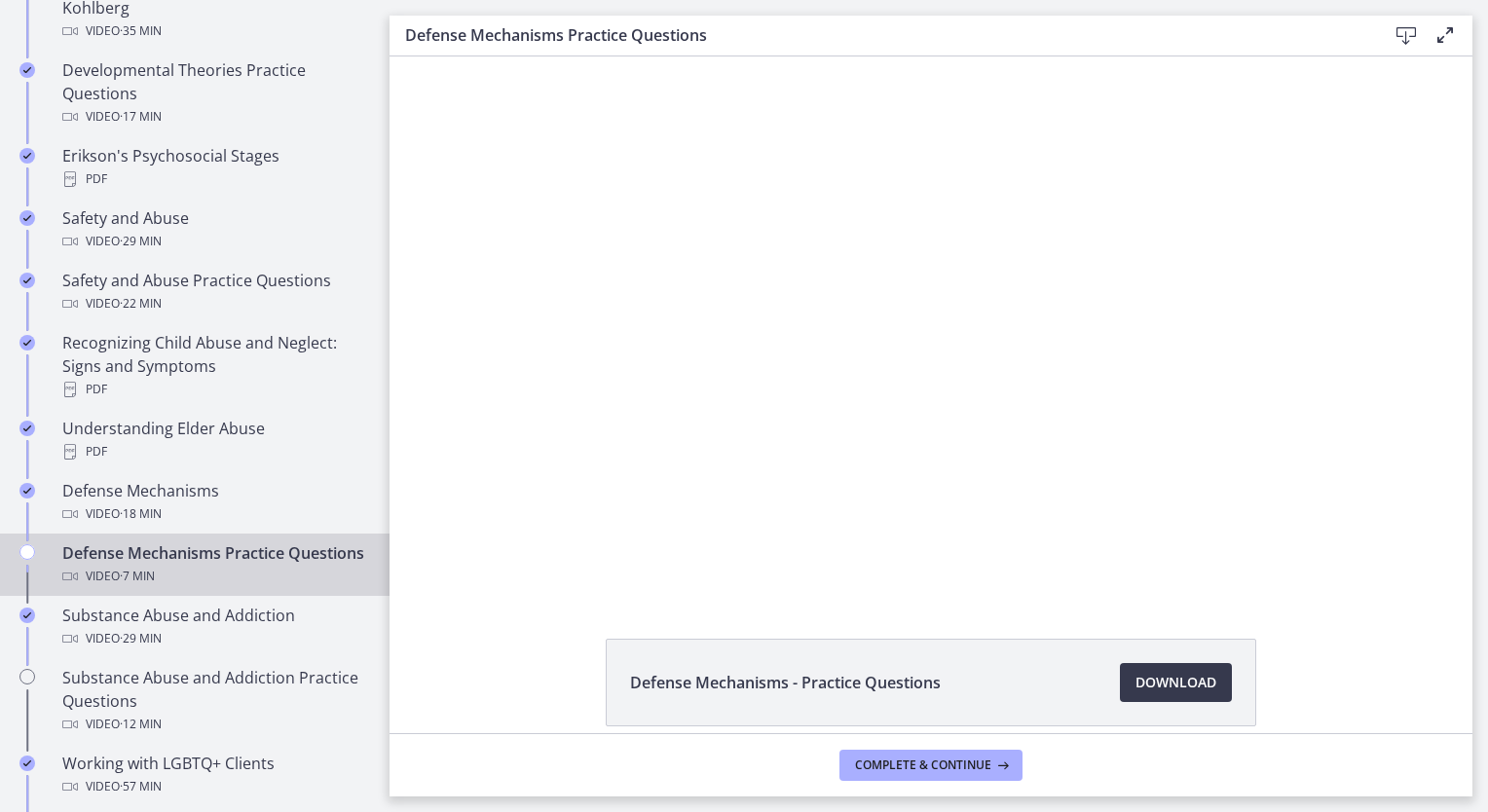 scroll, scrollTop: 0, scrollLeft: 0, axis: both 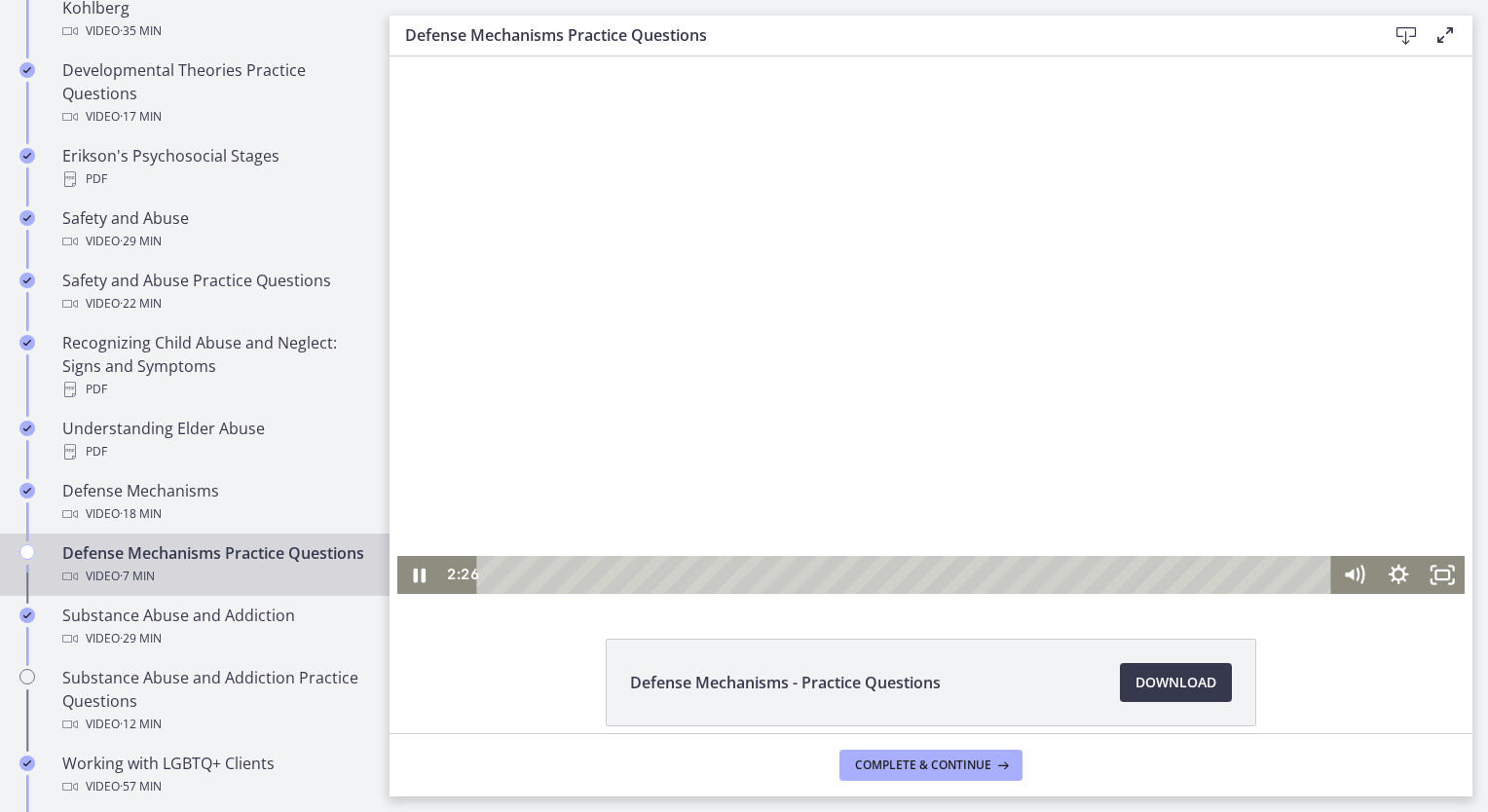 click at bounding box center [931, 325] 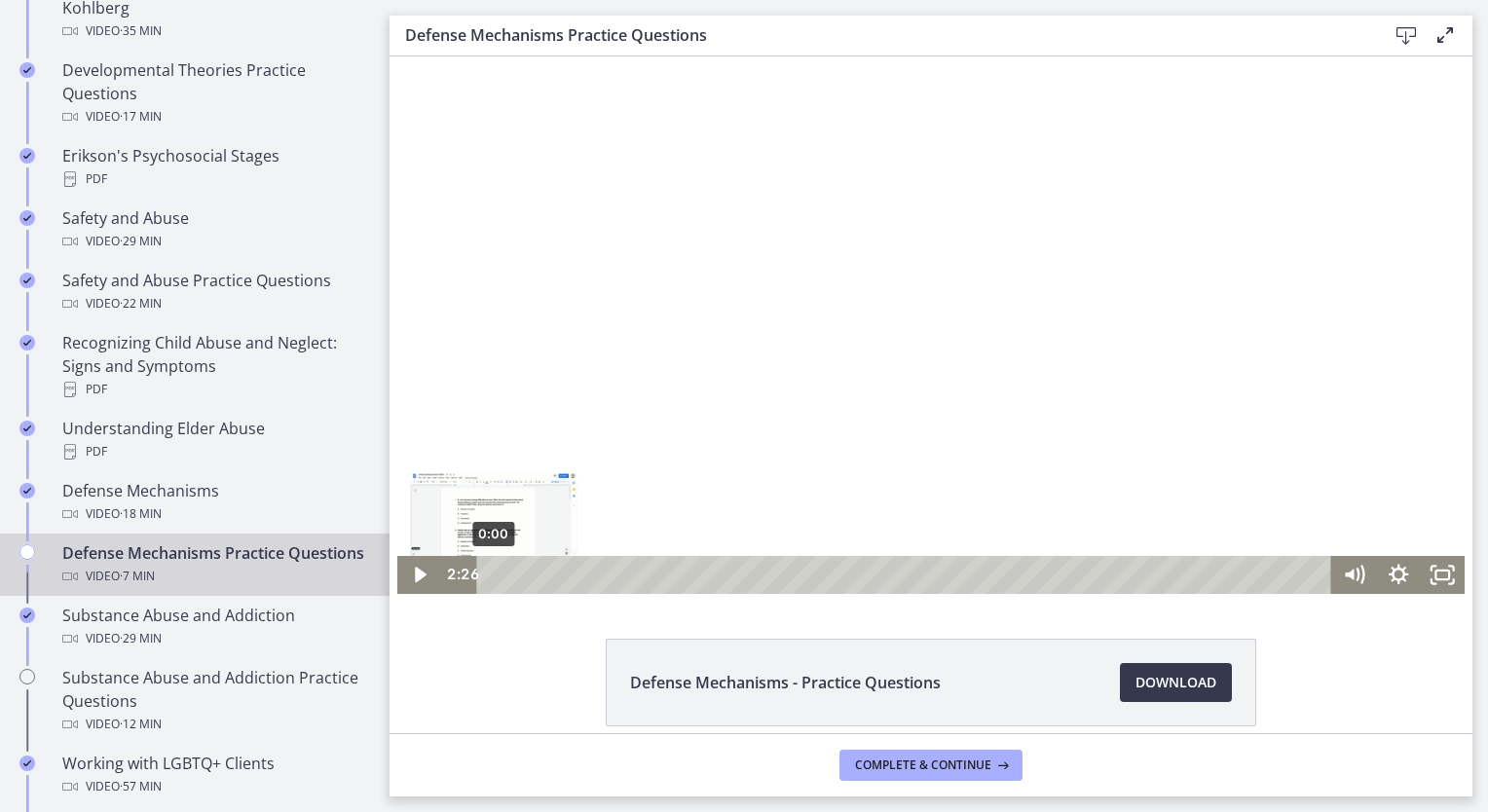 click on "0:00" at bounding box center (907, 574) 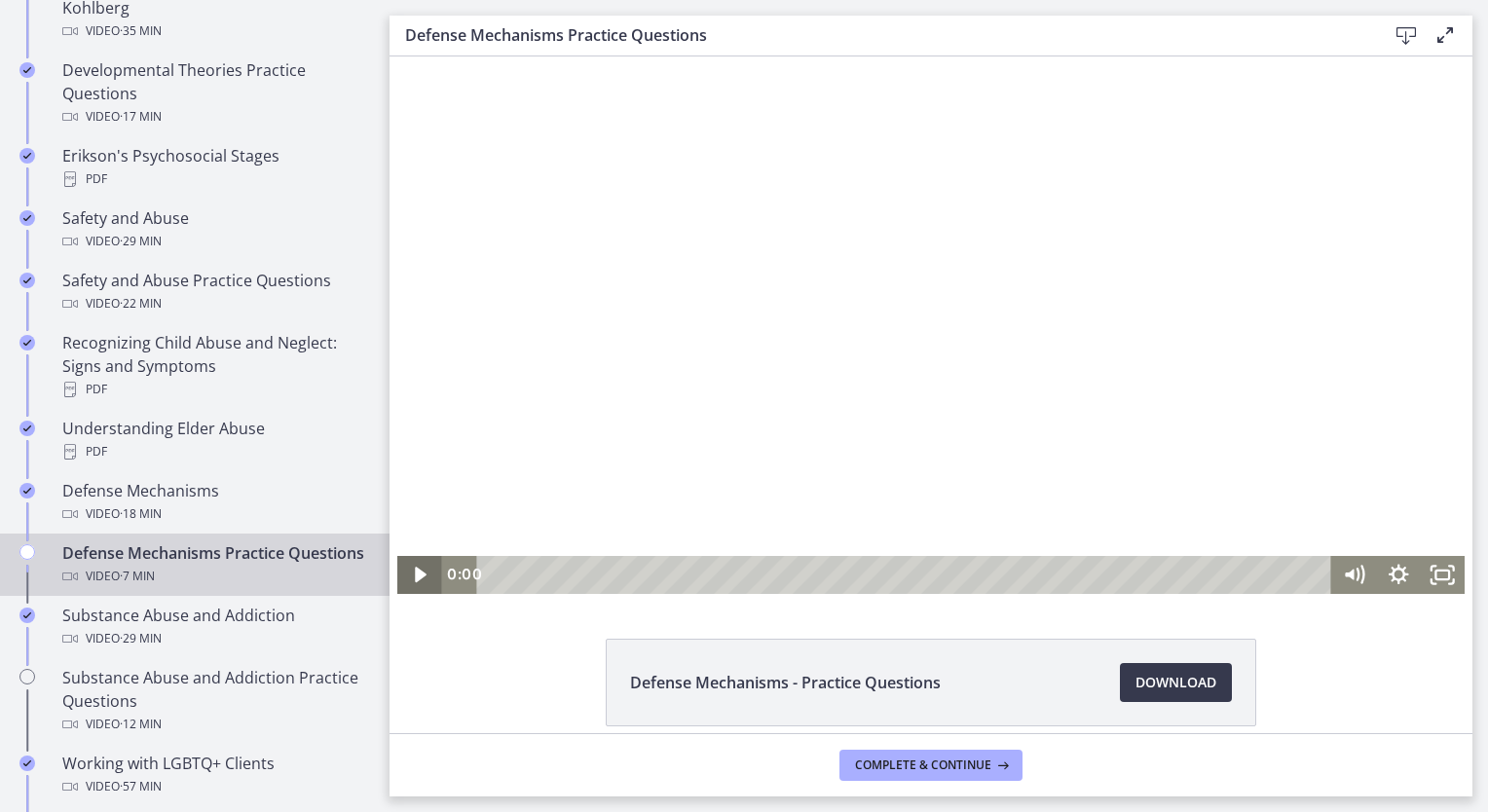 click 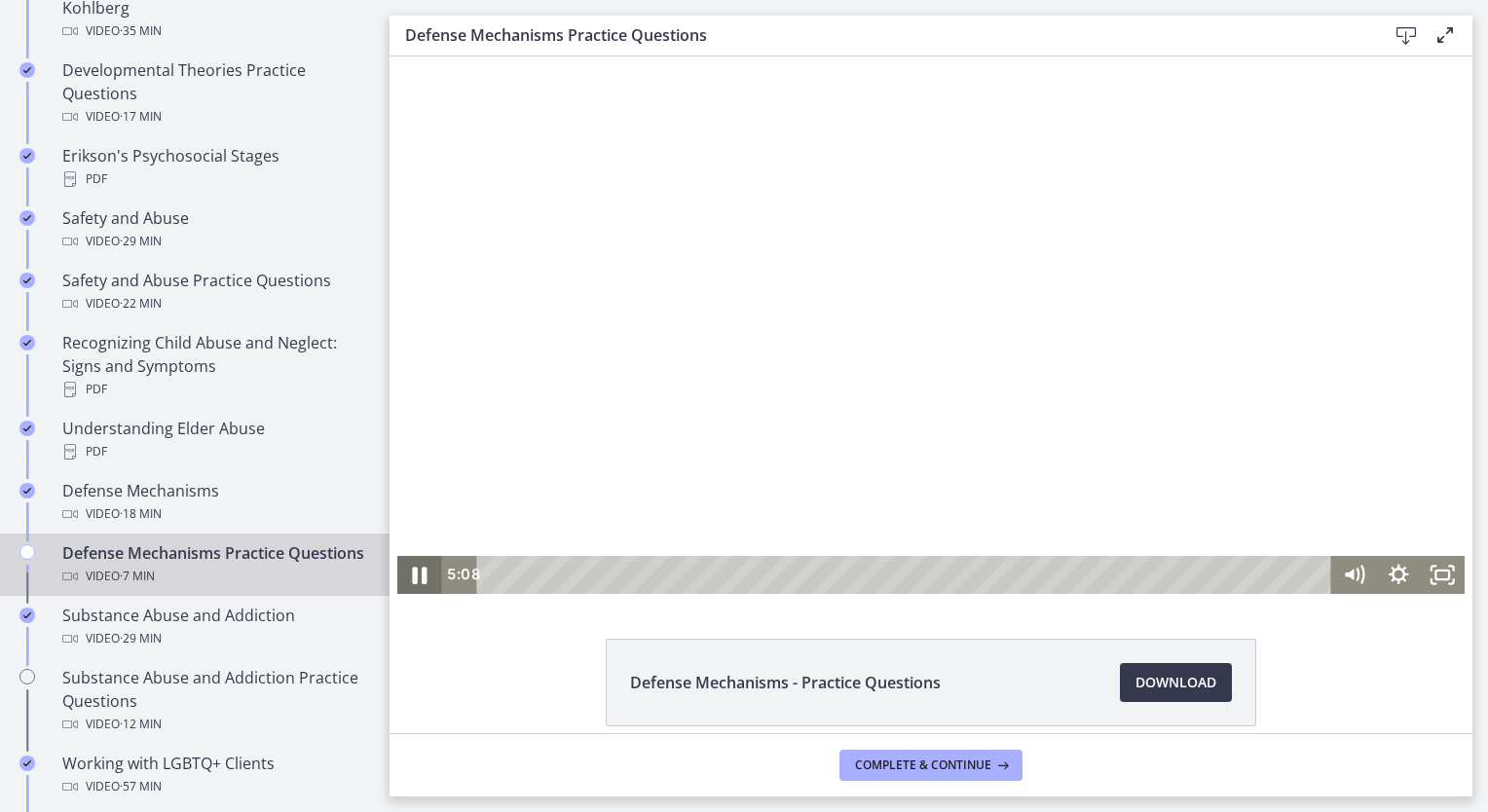 click 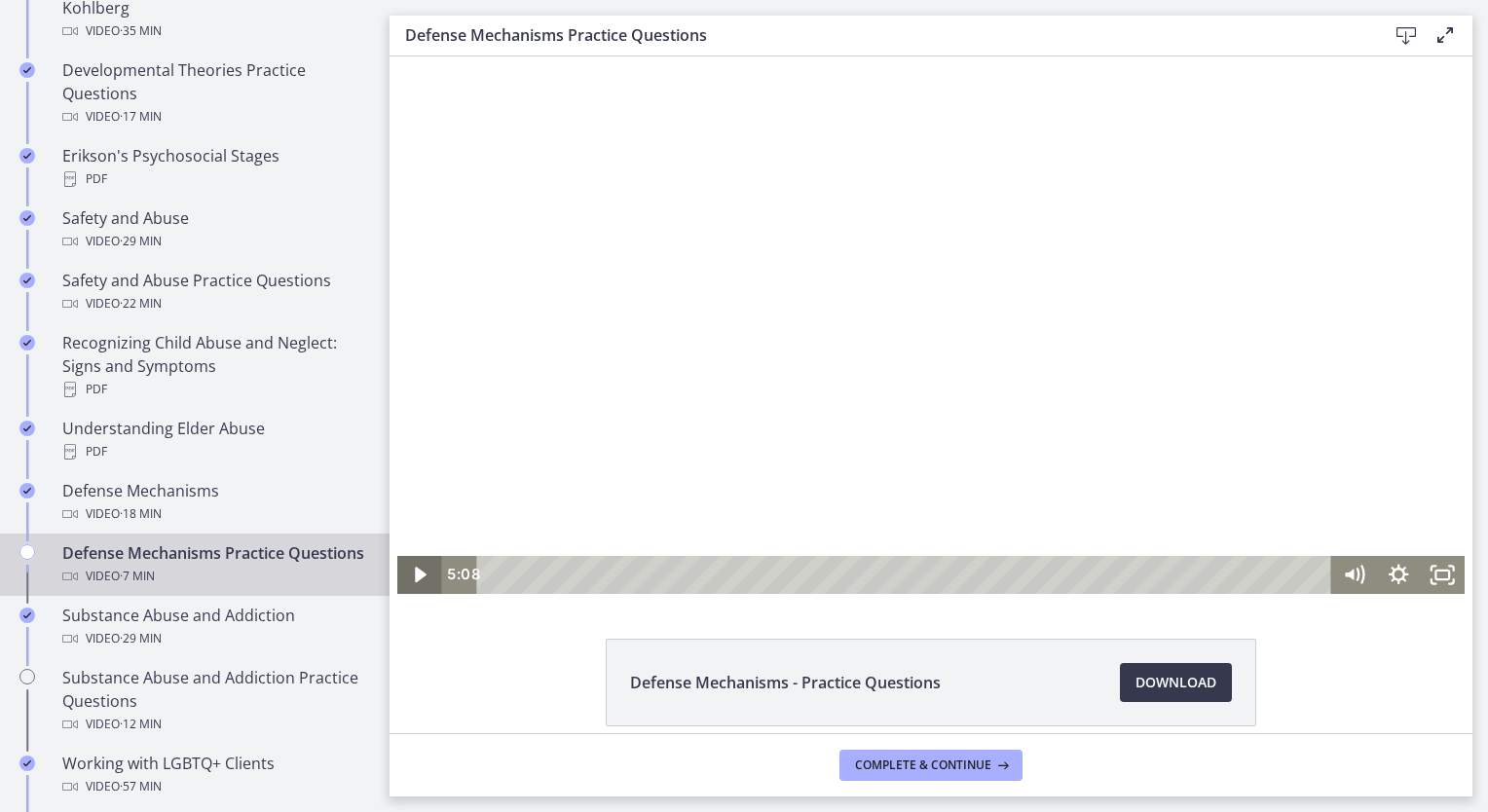 click 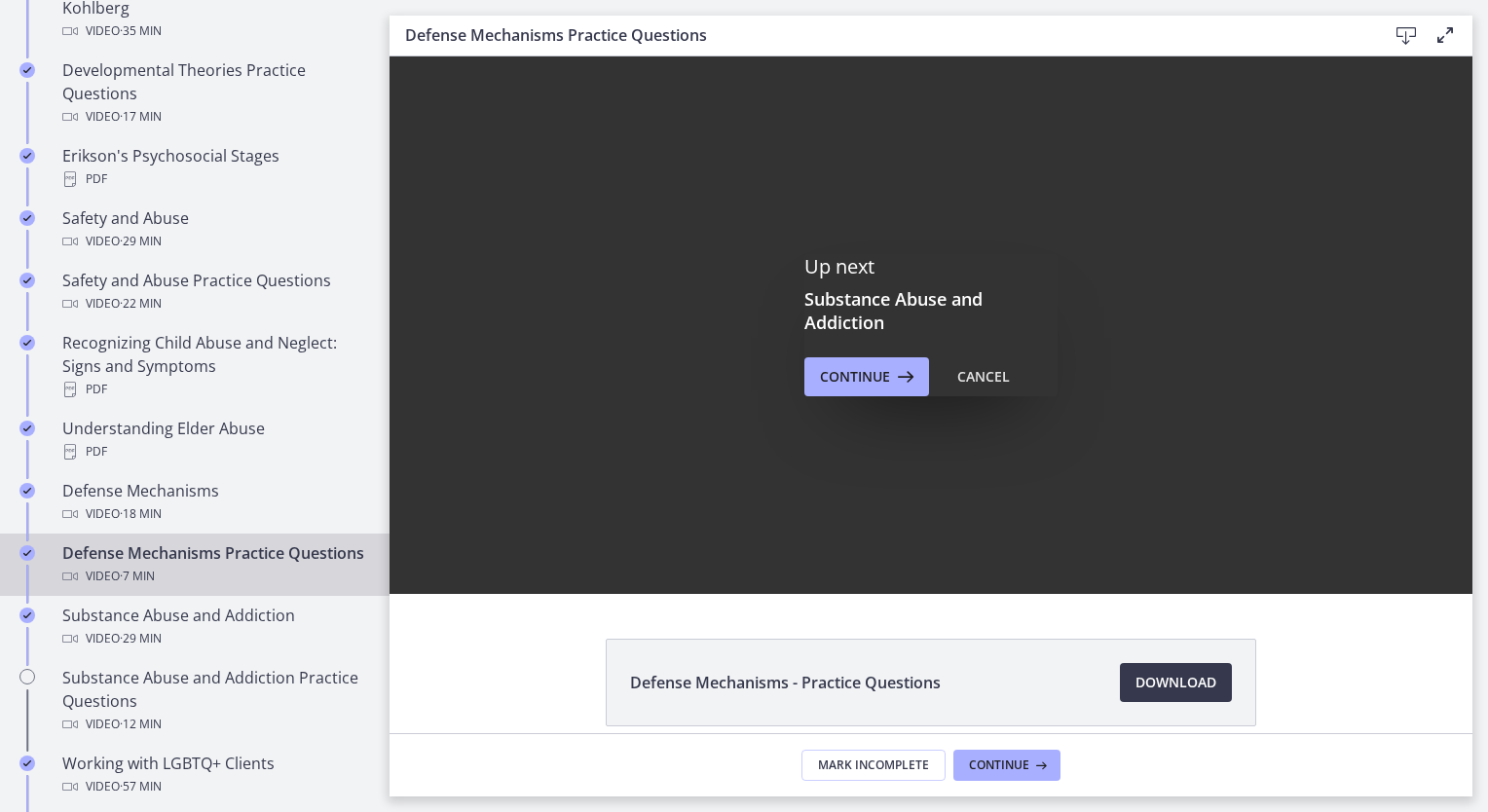 scroll, scrollTop: 0, scrollLeft: 0, axis: both 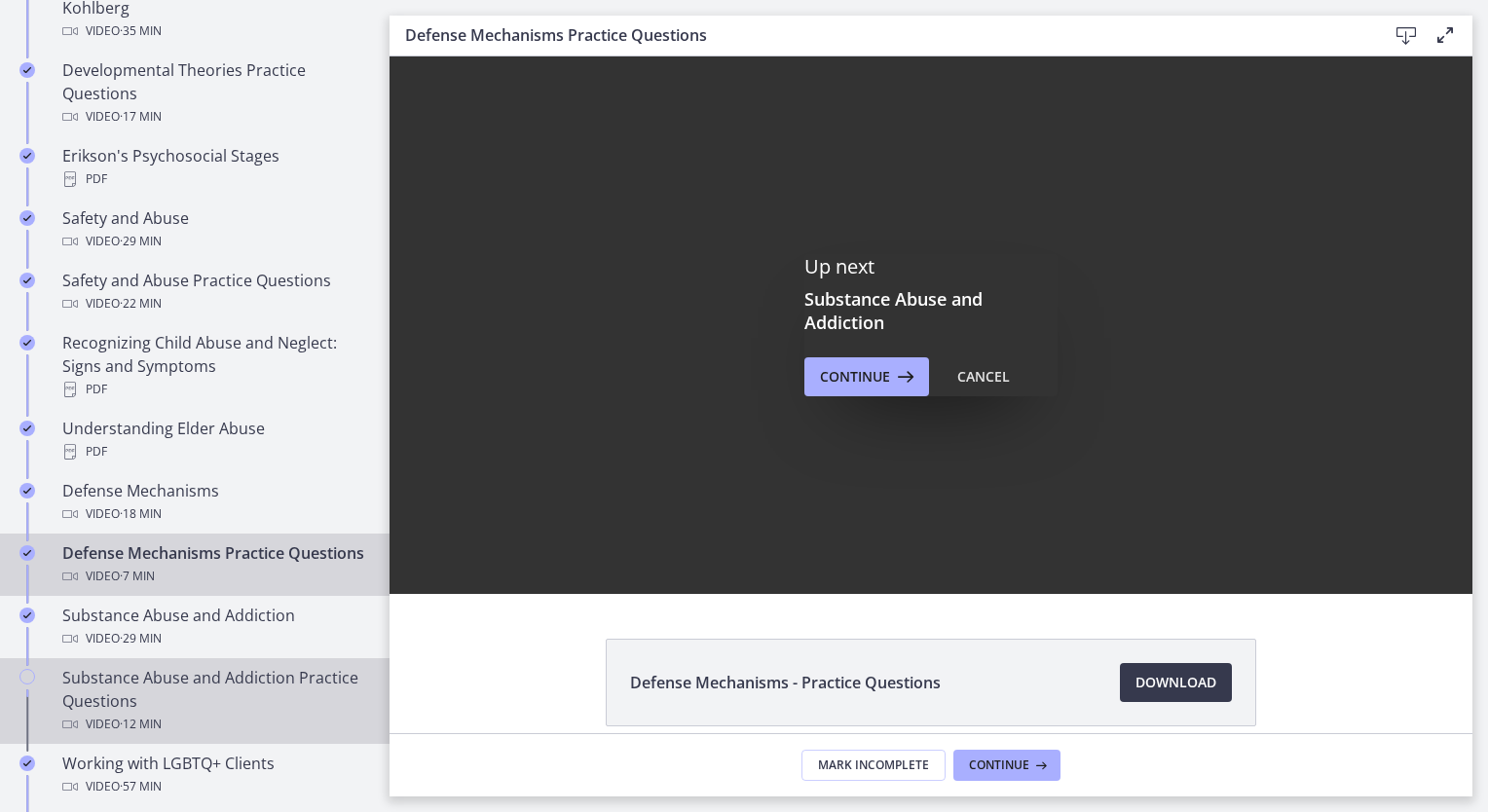 click on "Substance Abuse and Addiction Practice Questions
Video
·  12 min" at bounding box center [214, 701] 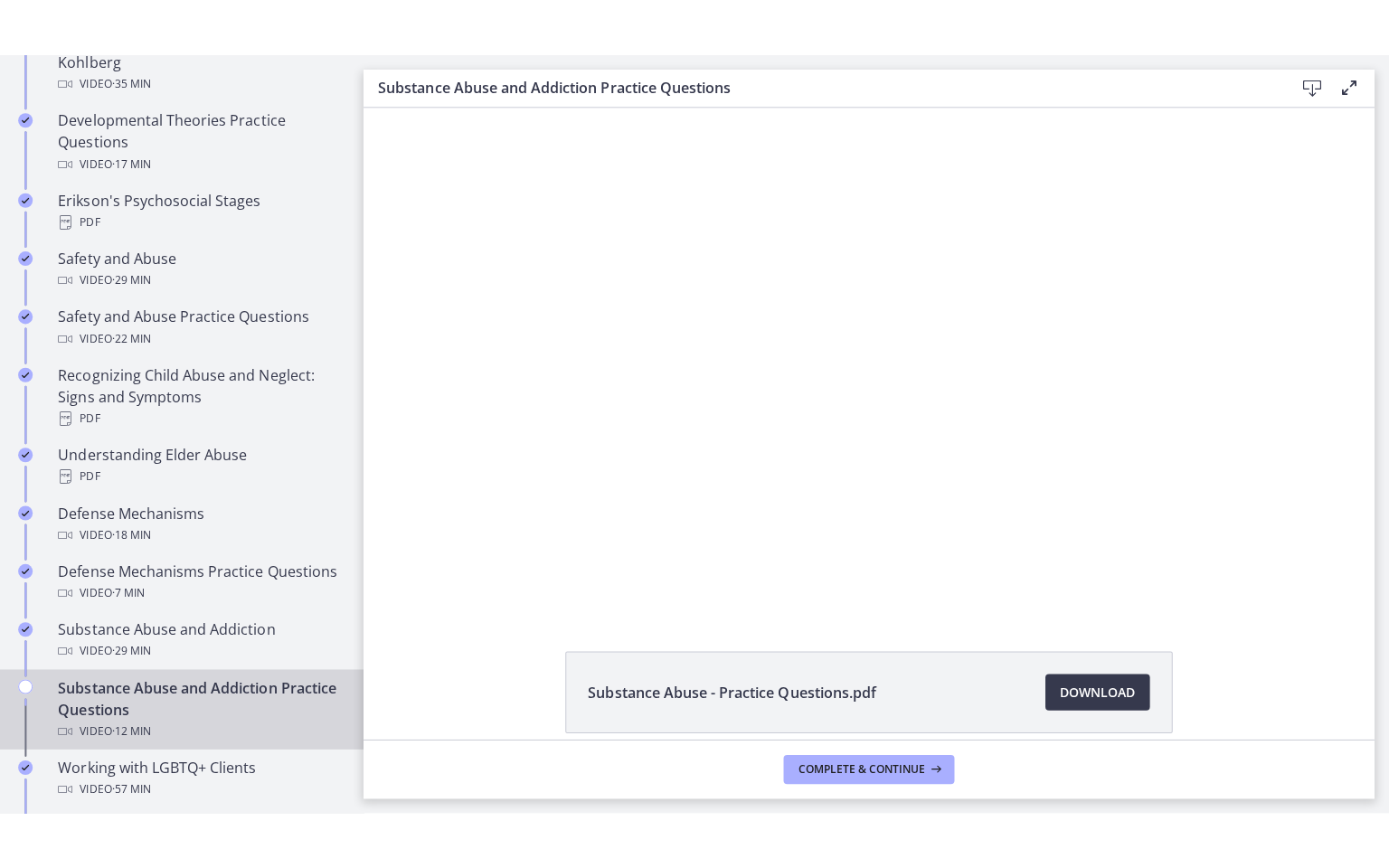 scroll, scrollTop: 0, scrollLeft: 0, axis: both 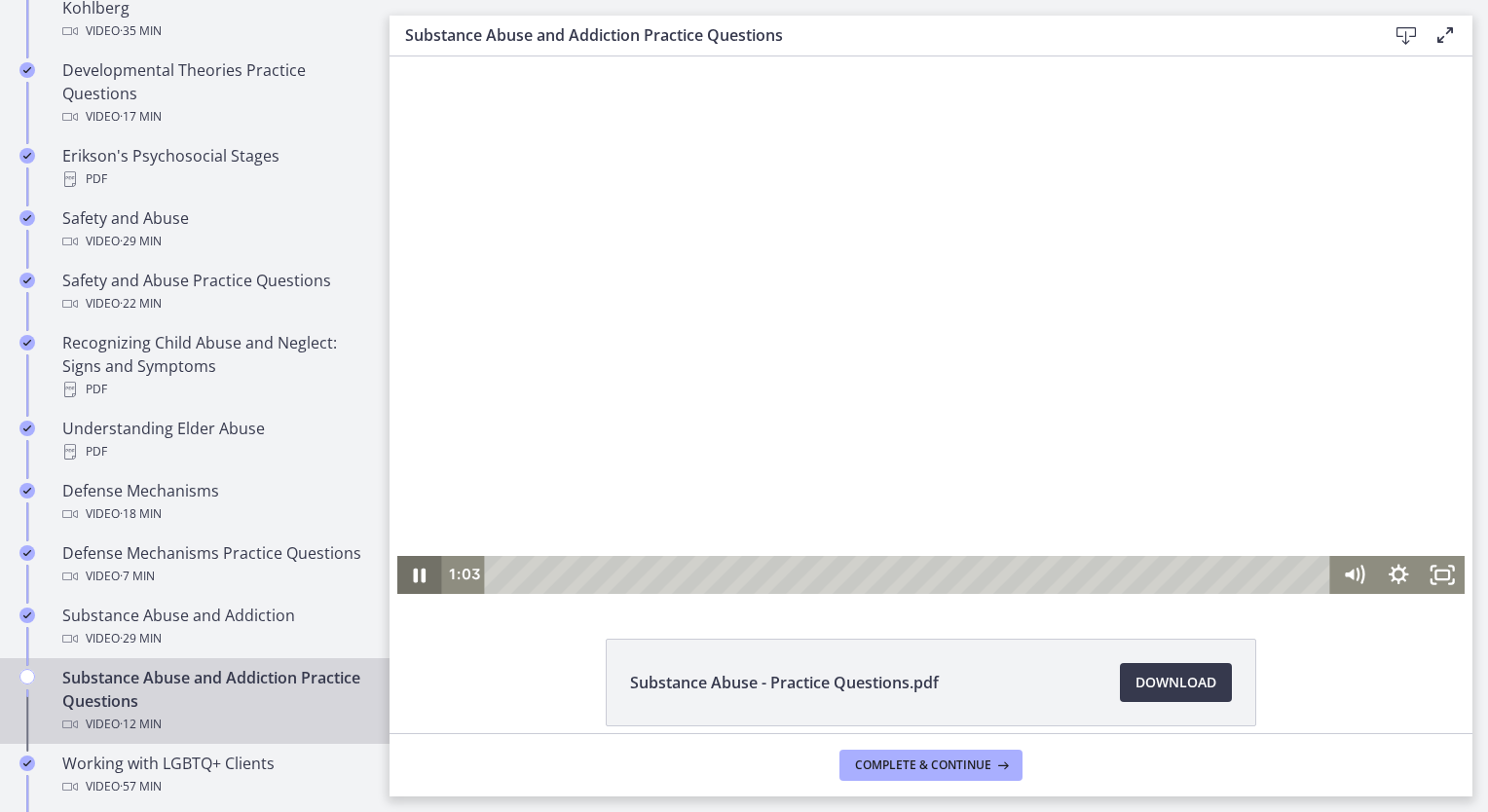 click 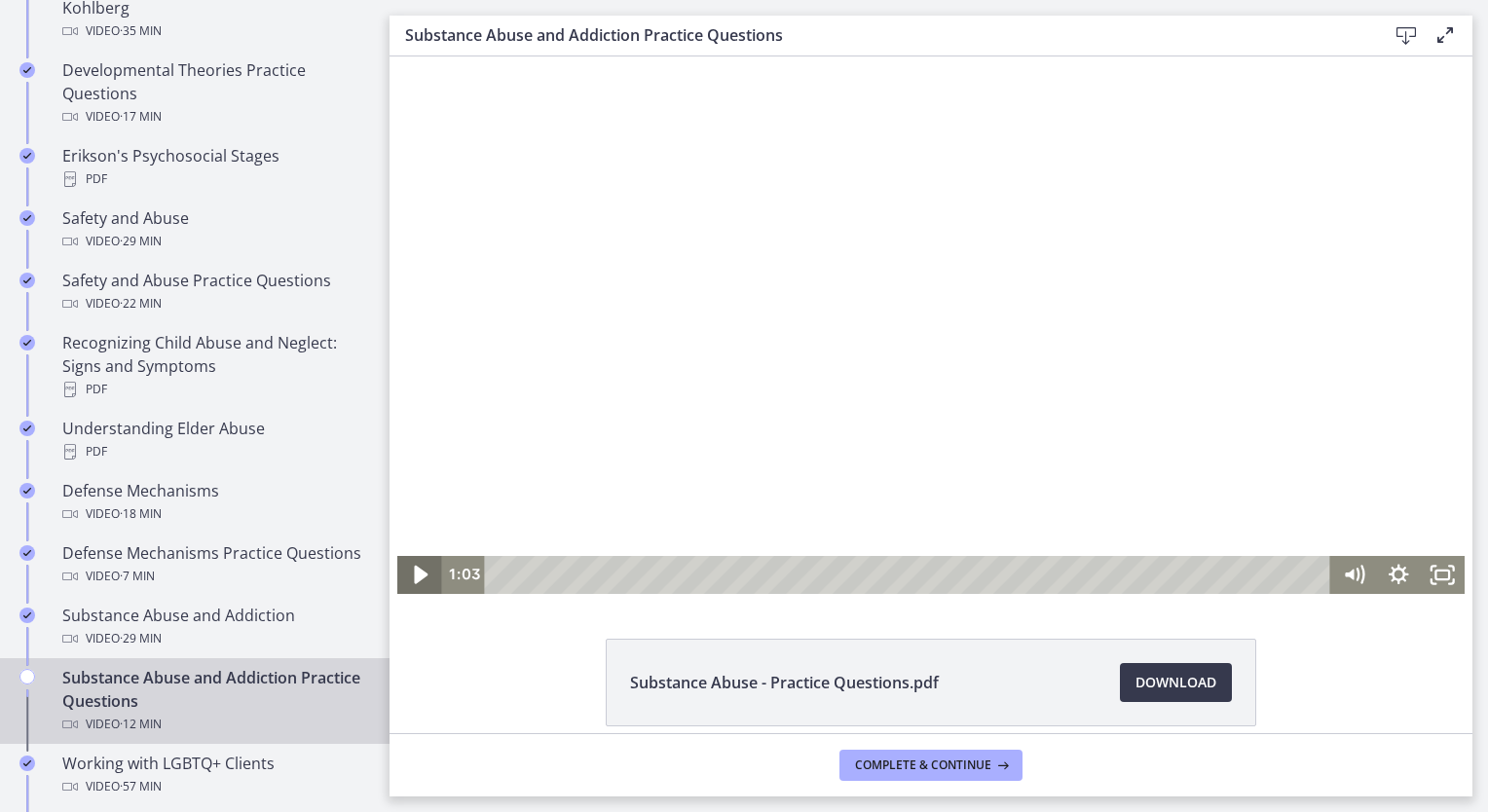 click 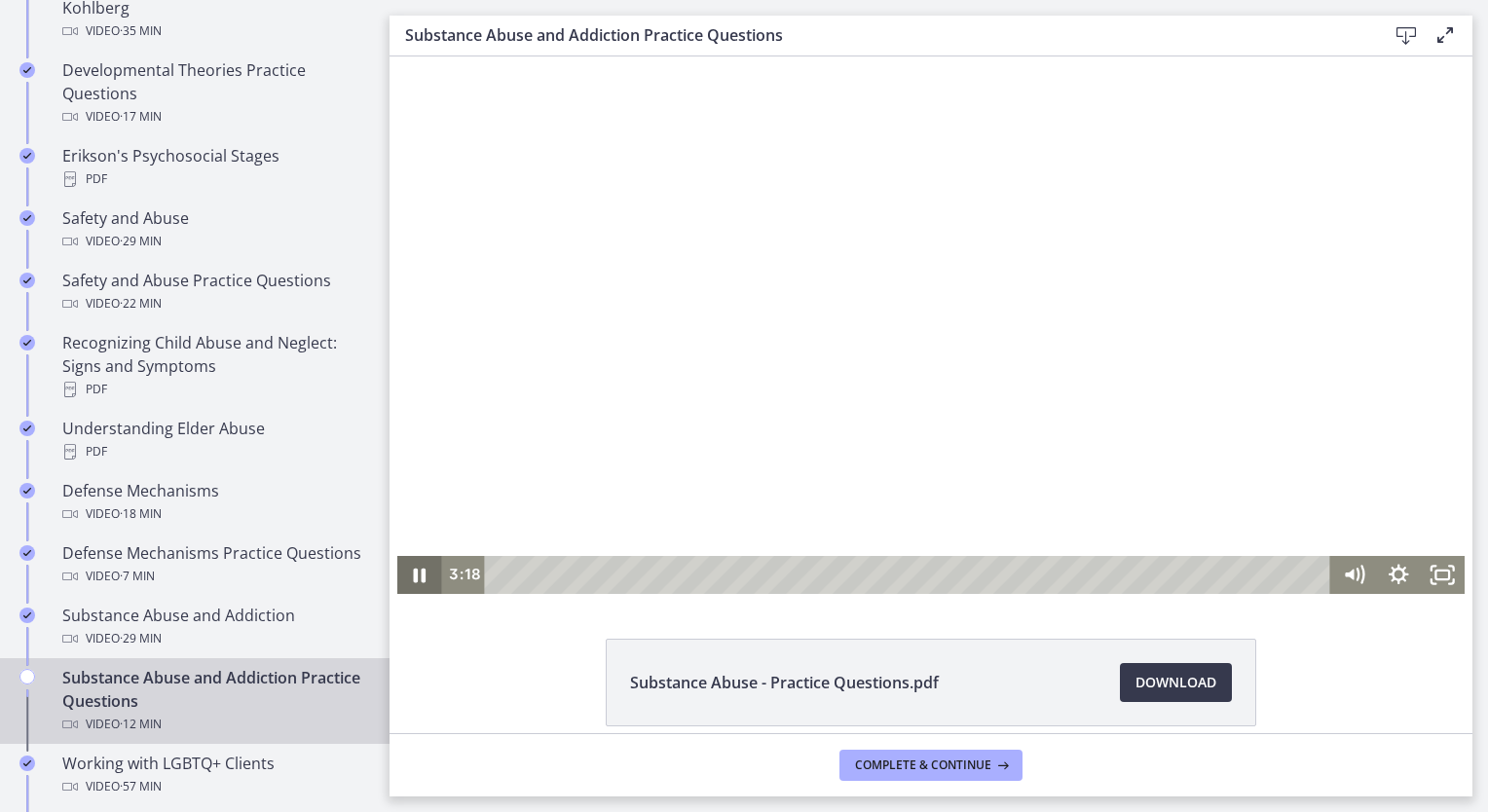 type 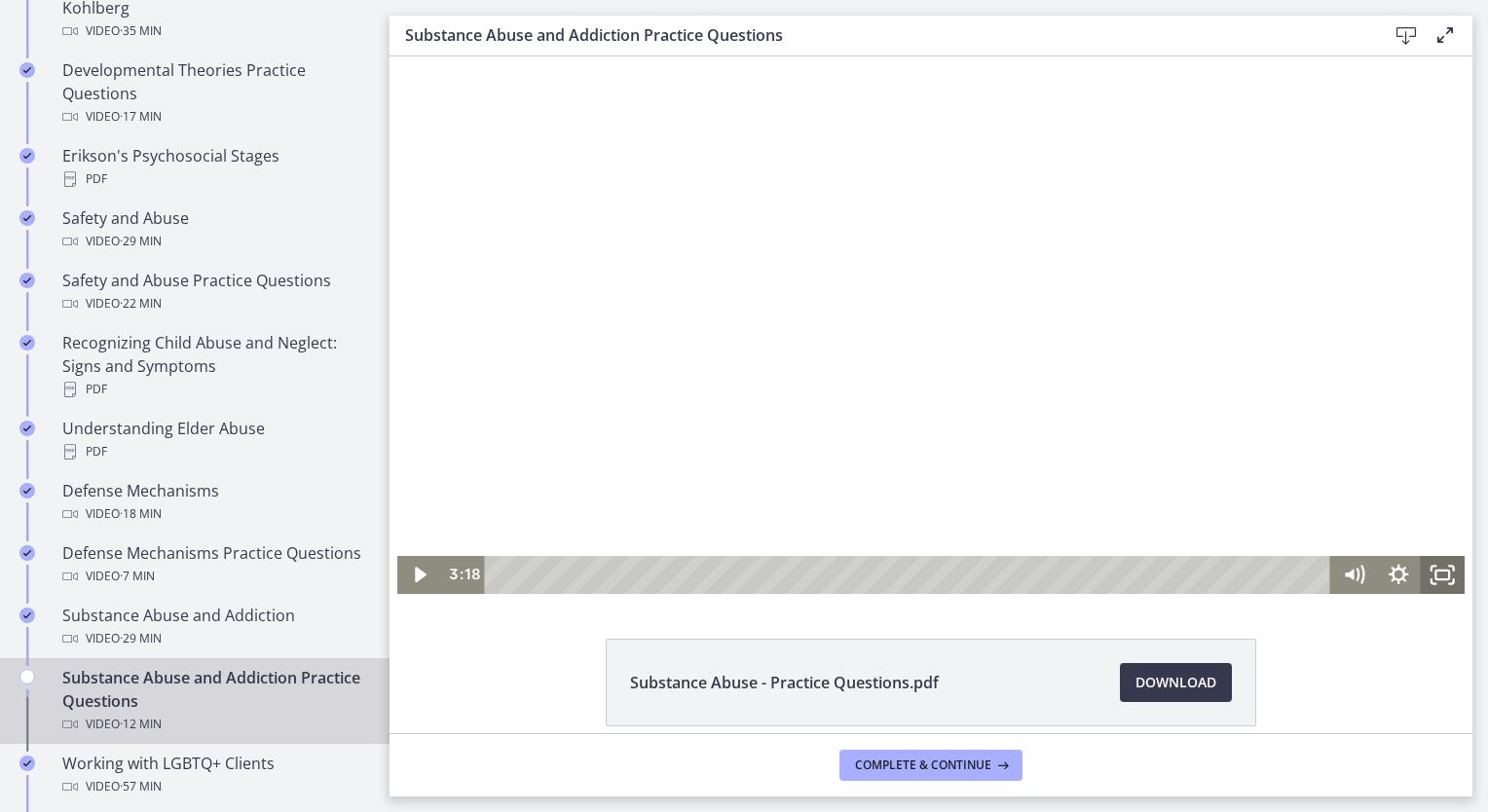 click 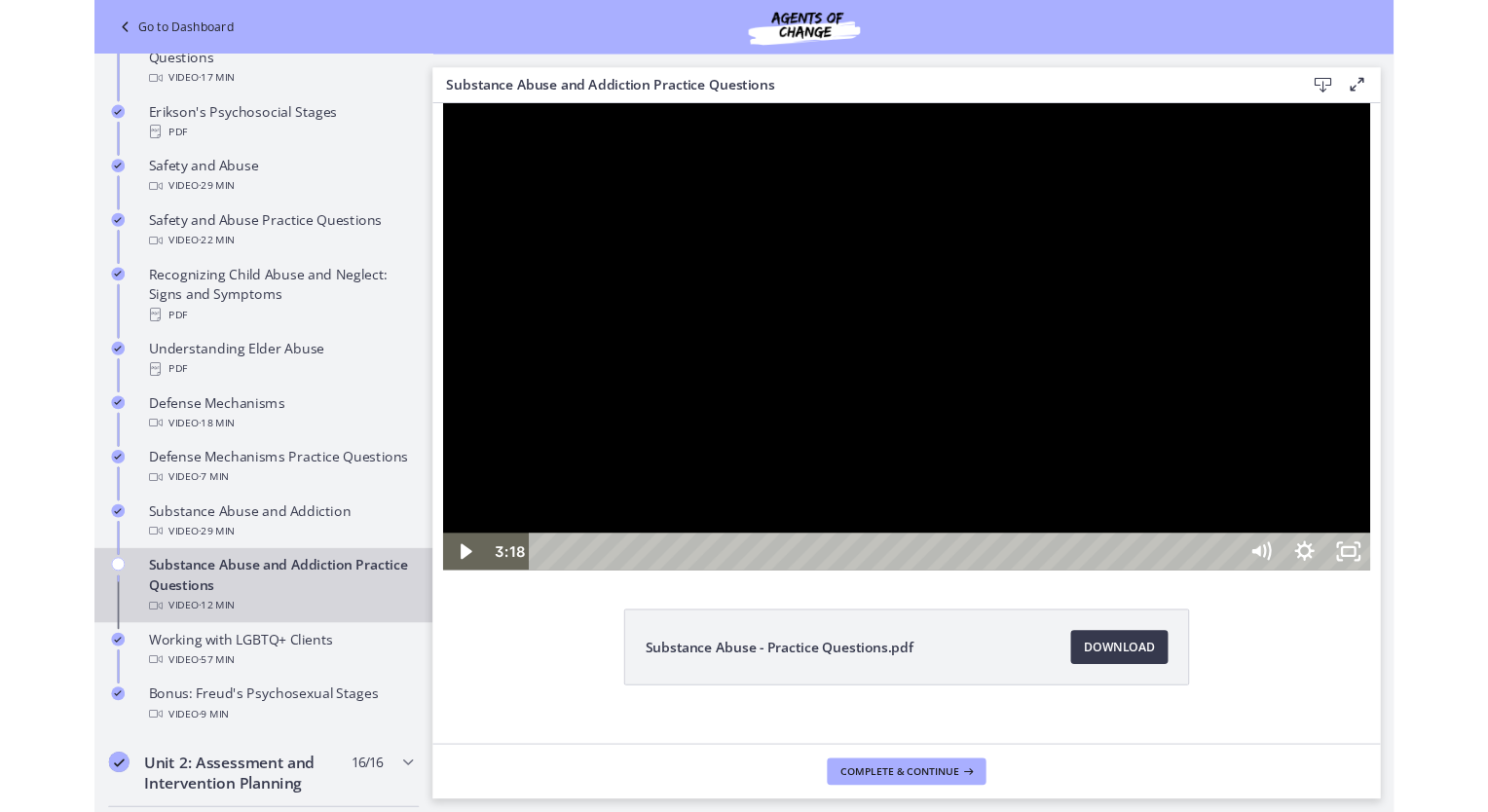 scroll, scrollTop: 634, scrollLeft: 0, axis: vertical 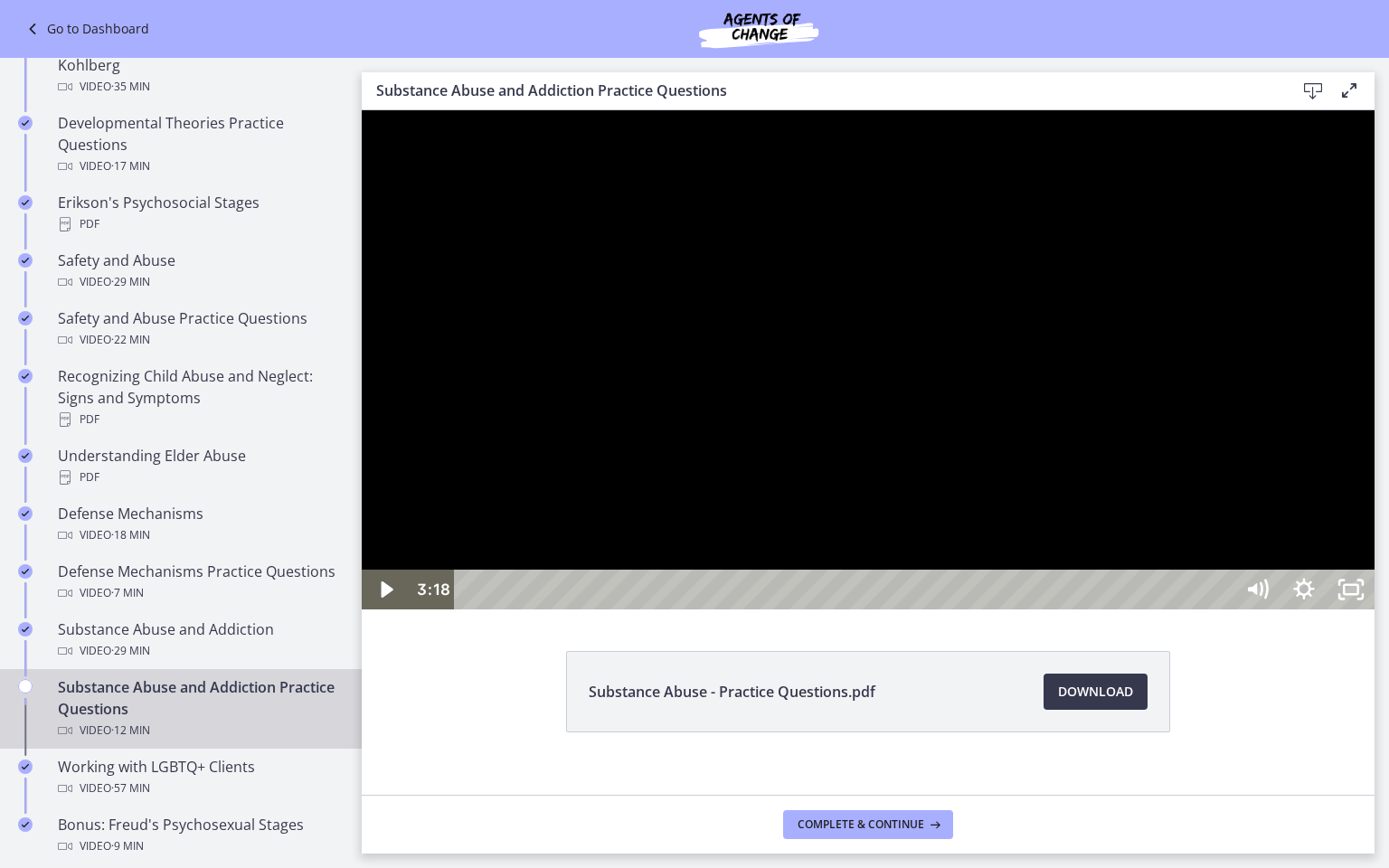 click at bounding box center [868, 360] 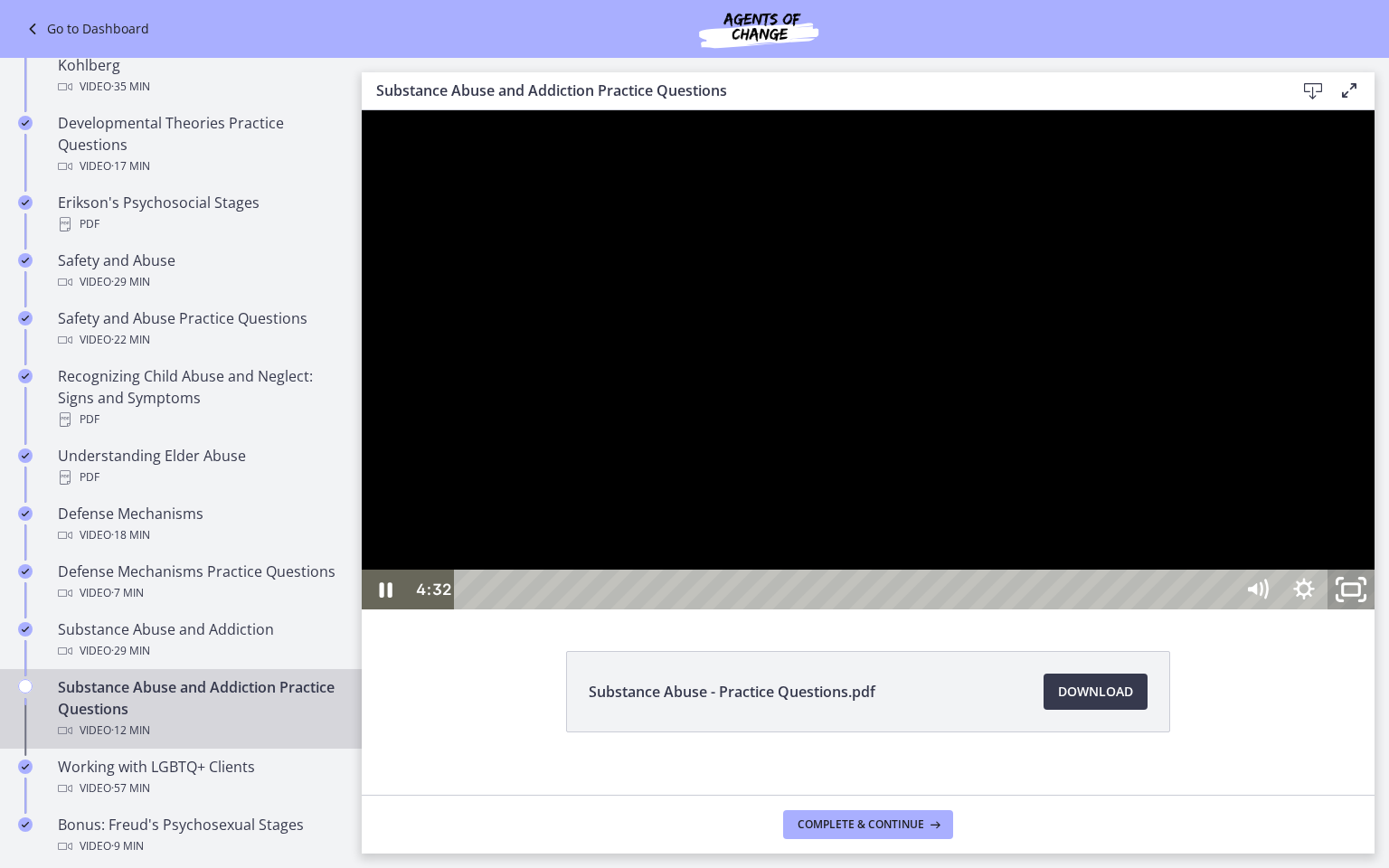 click 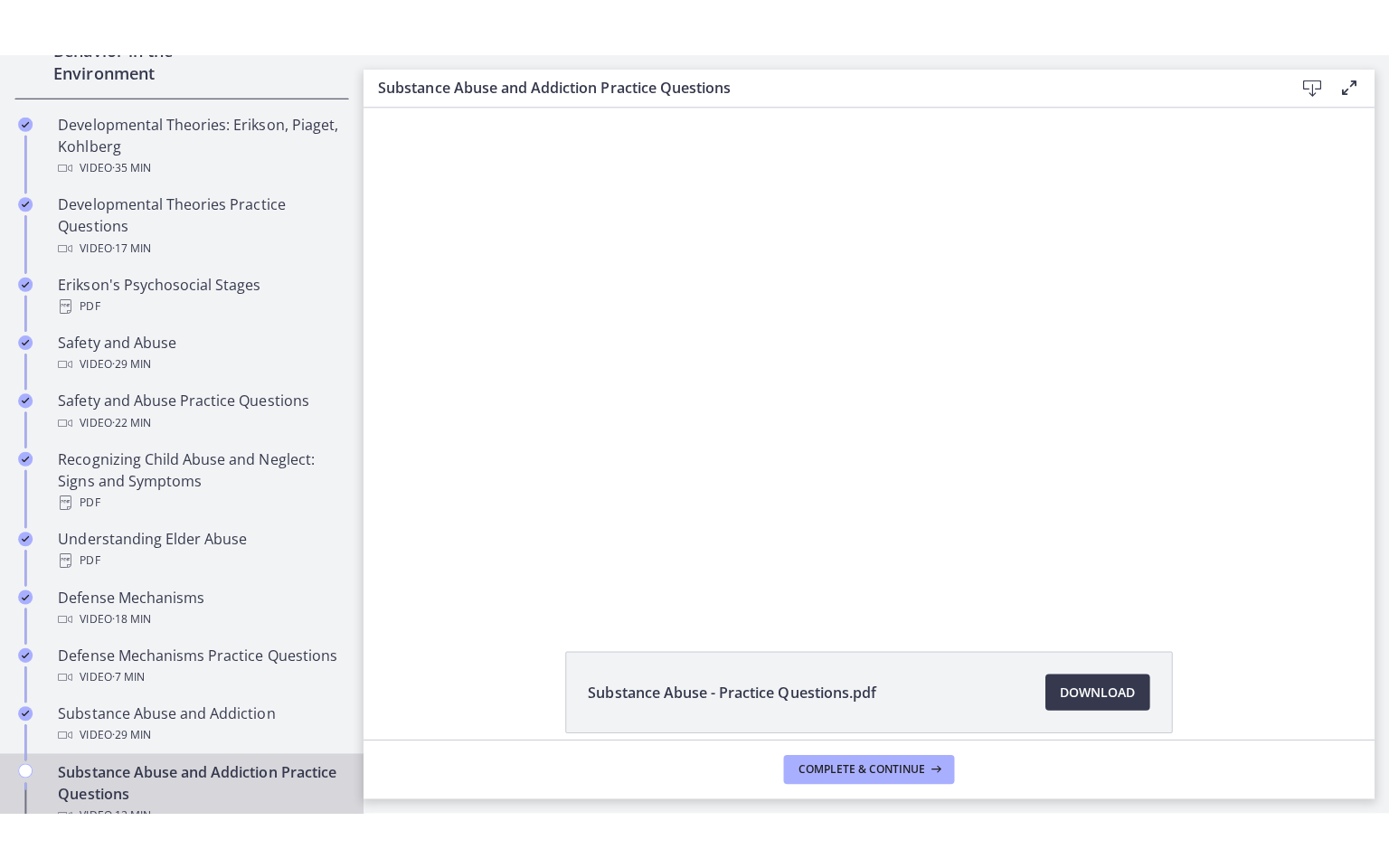 scroll, scrollTop: 672, scrollLeft: 0, axis: vertical 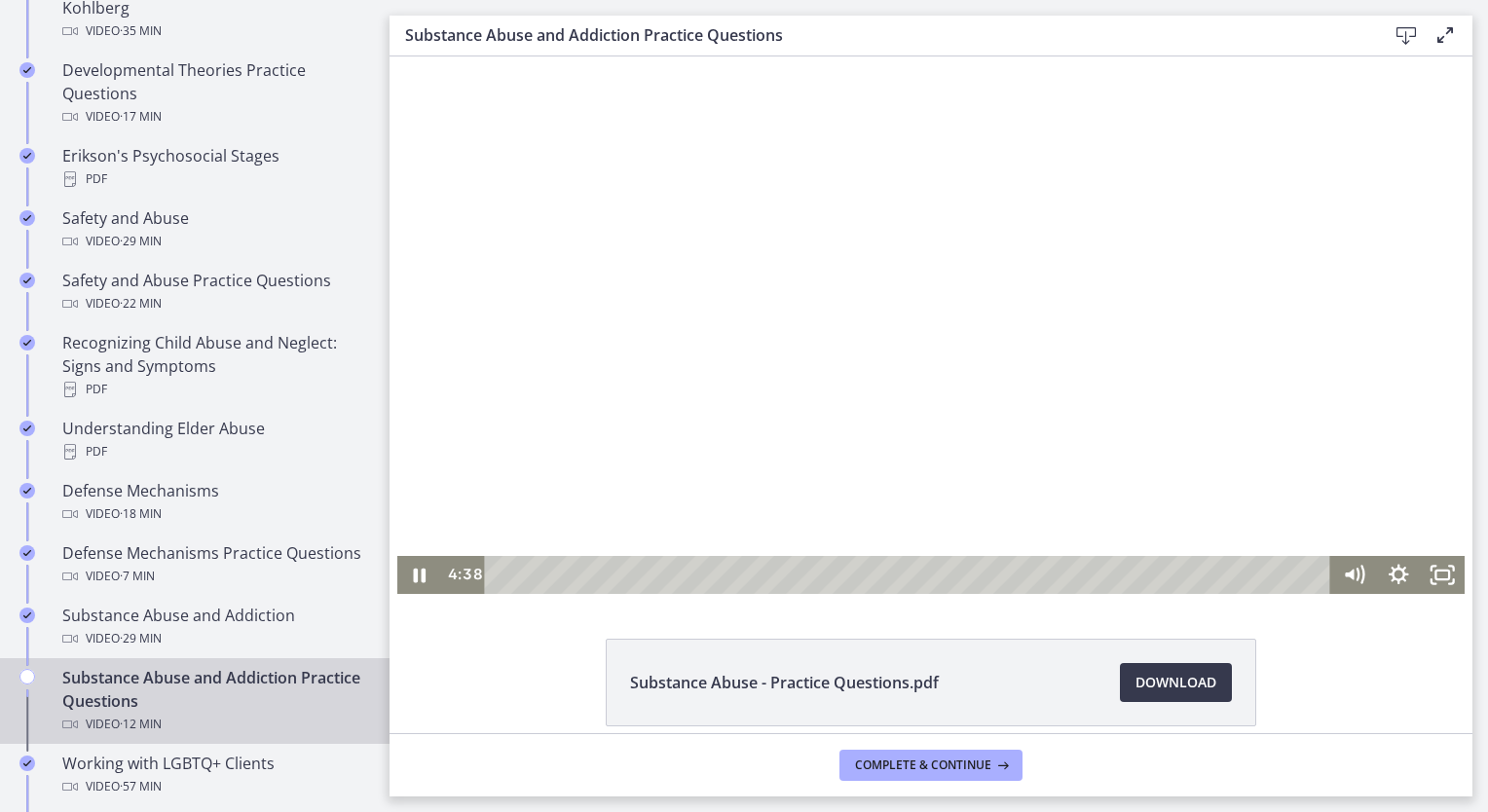 click at bounding box center (931, 325) 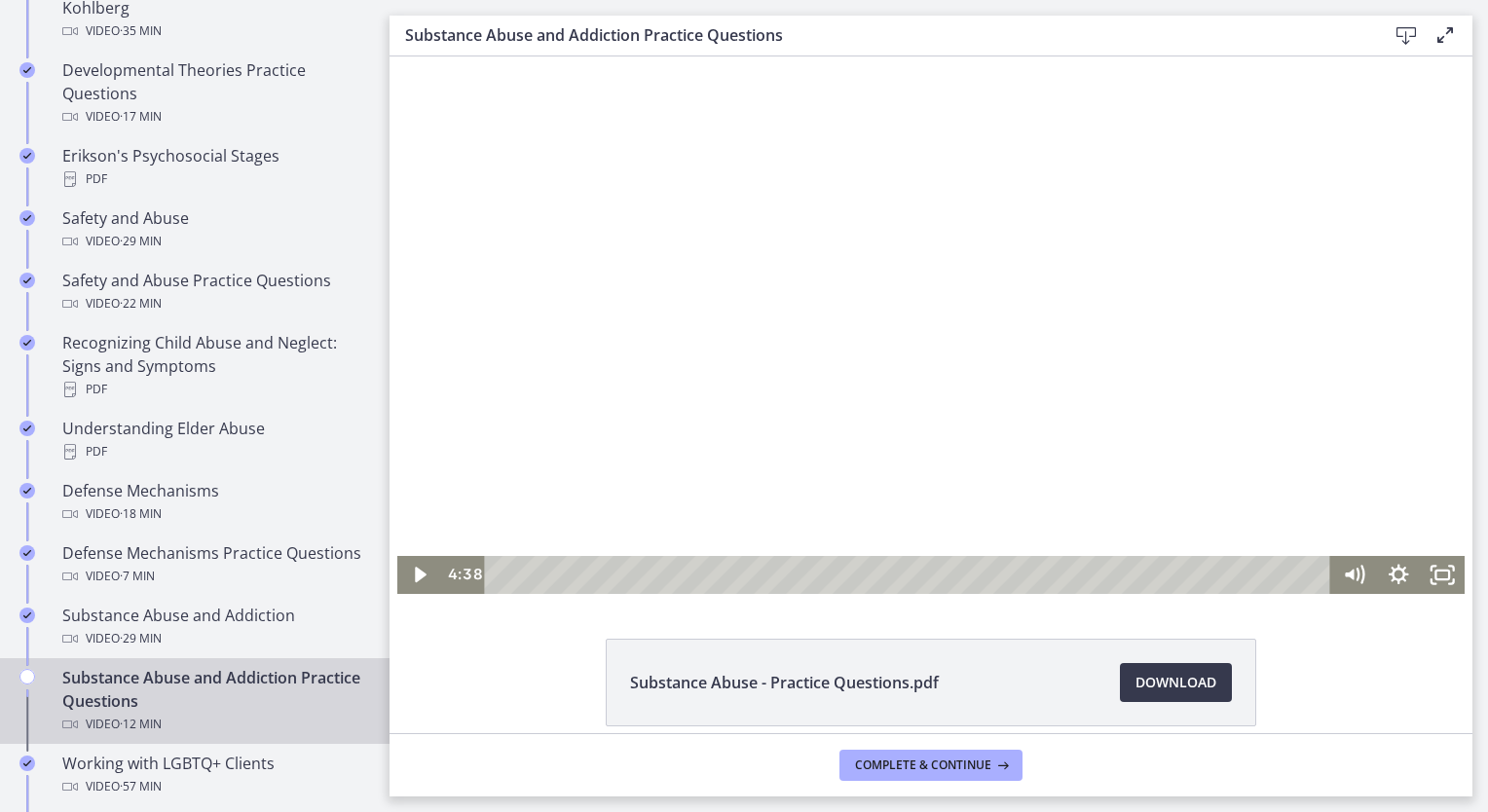 click at bounding box center (931, 325) 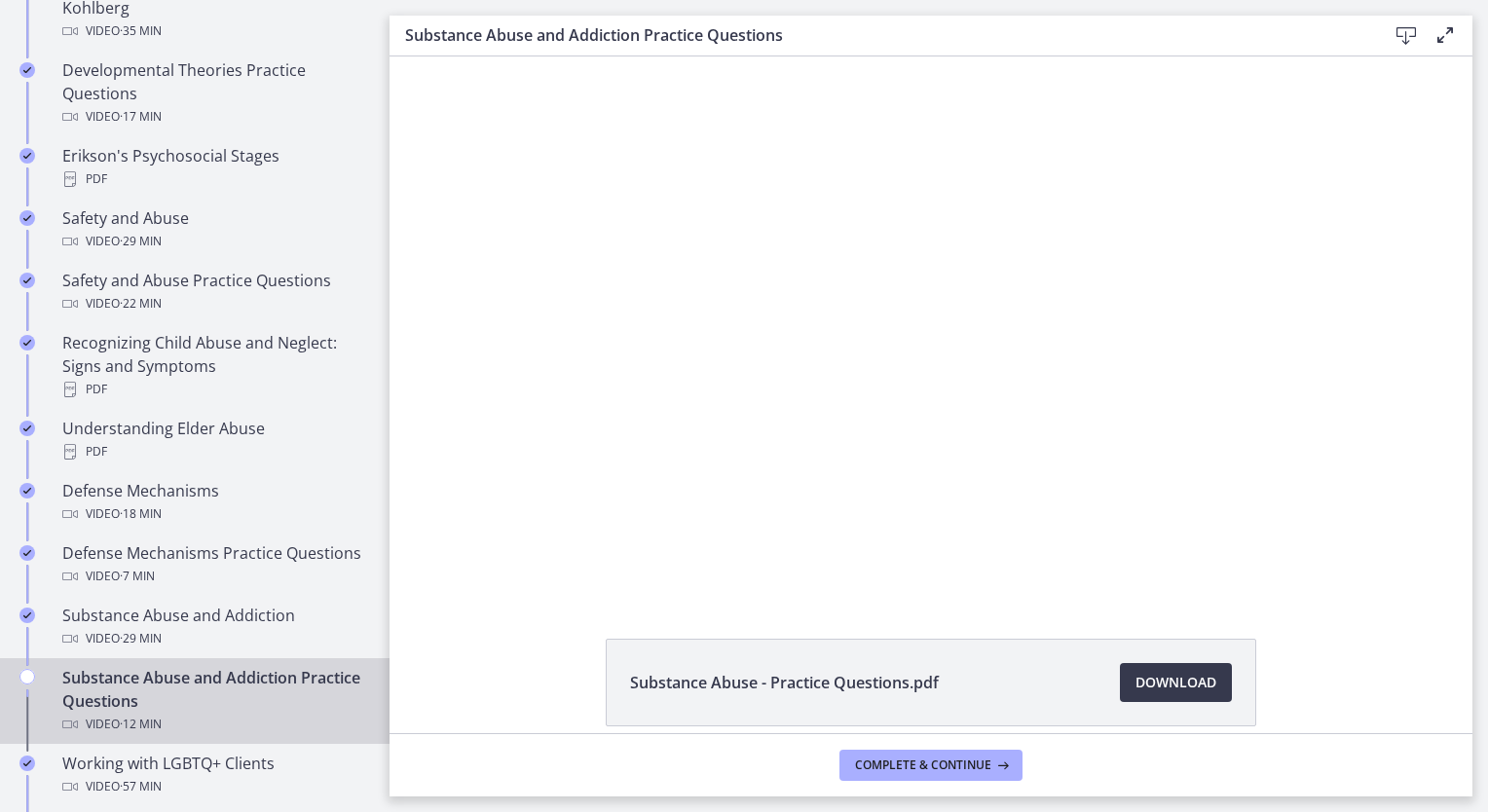 click at bounding box center (931, 325) 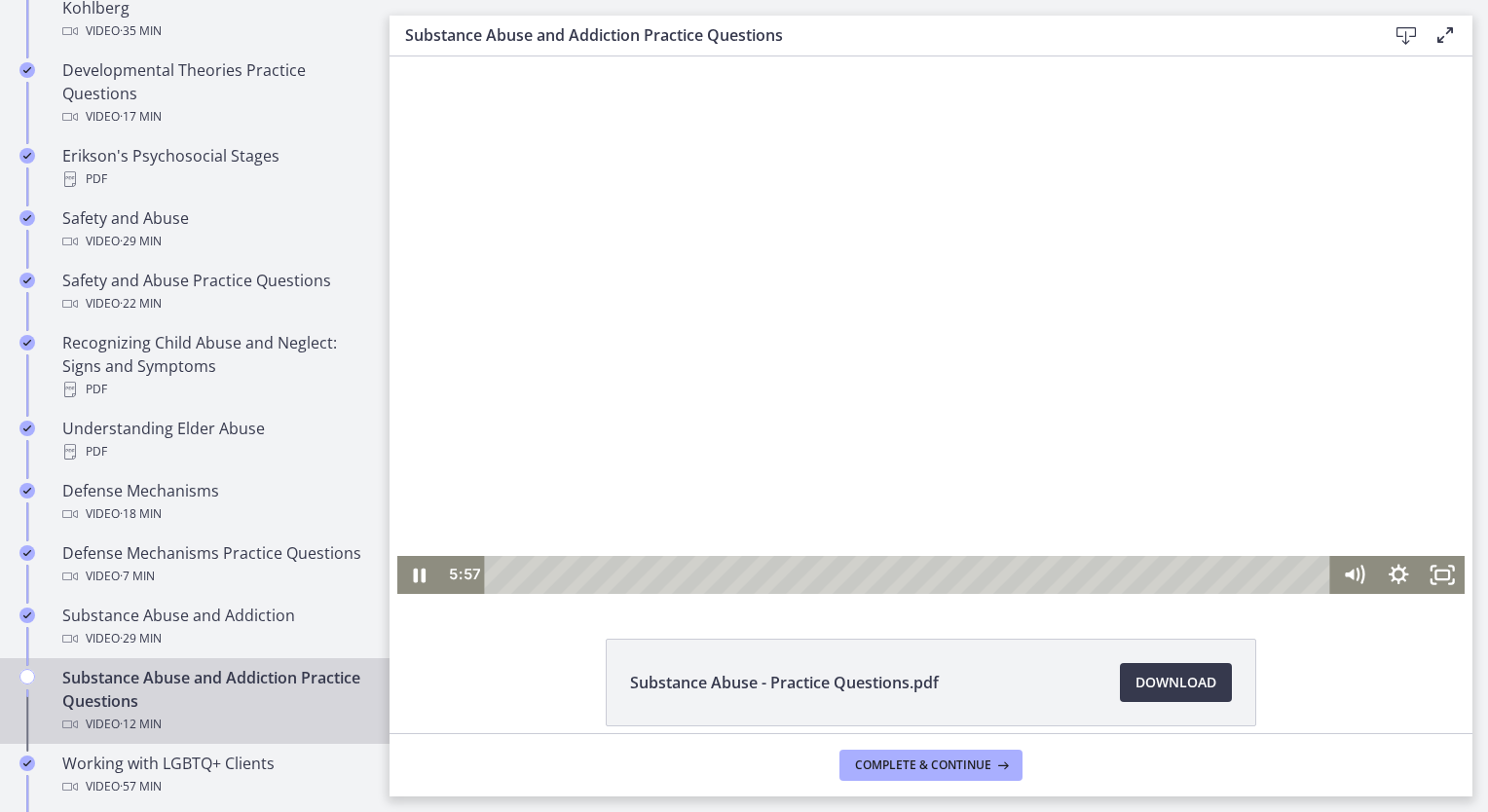 click at bounding box center (931, 325) 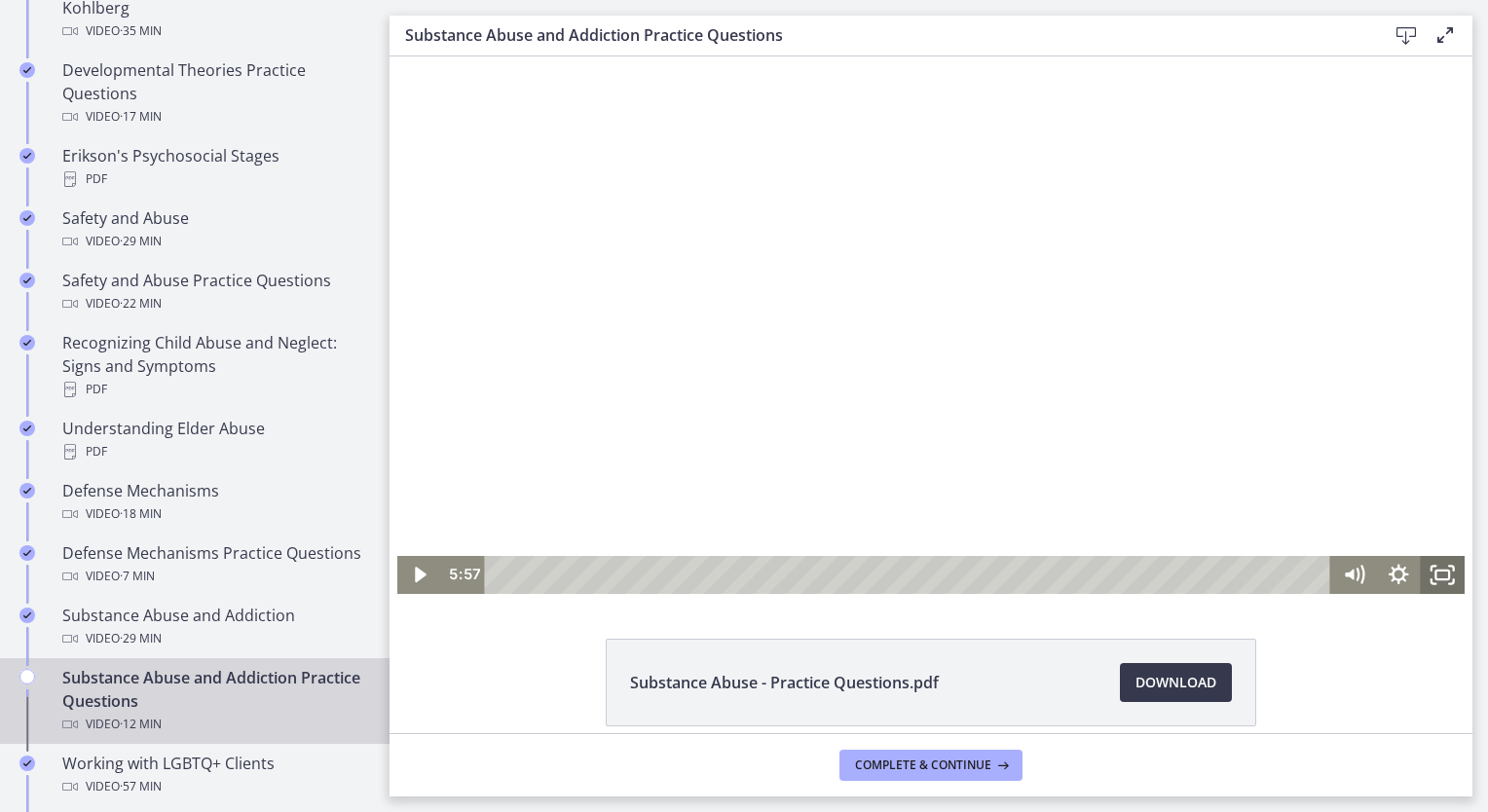 click 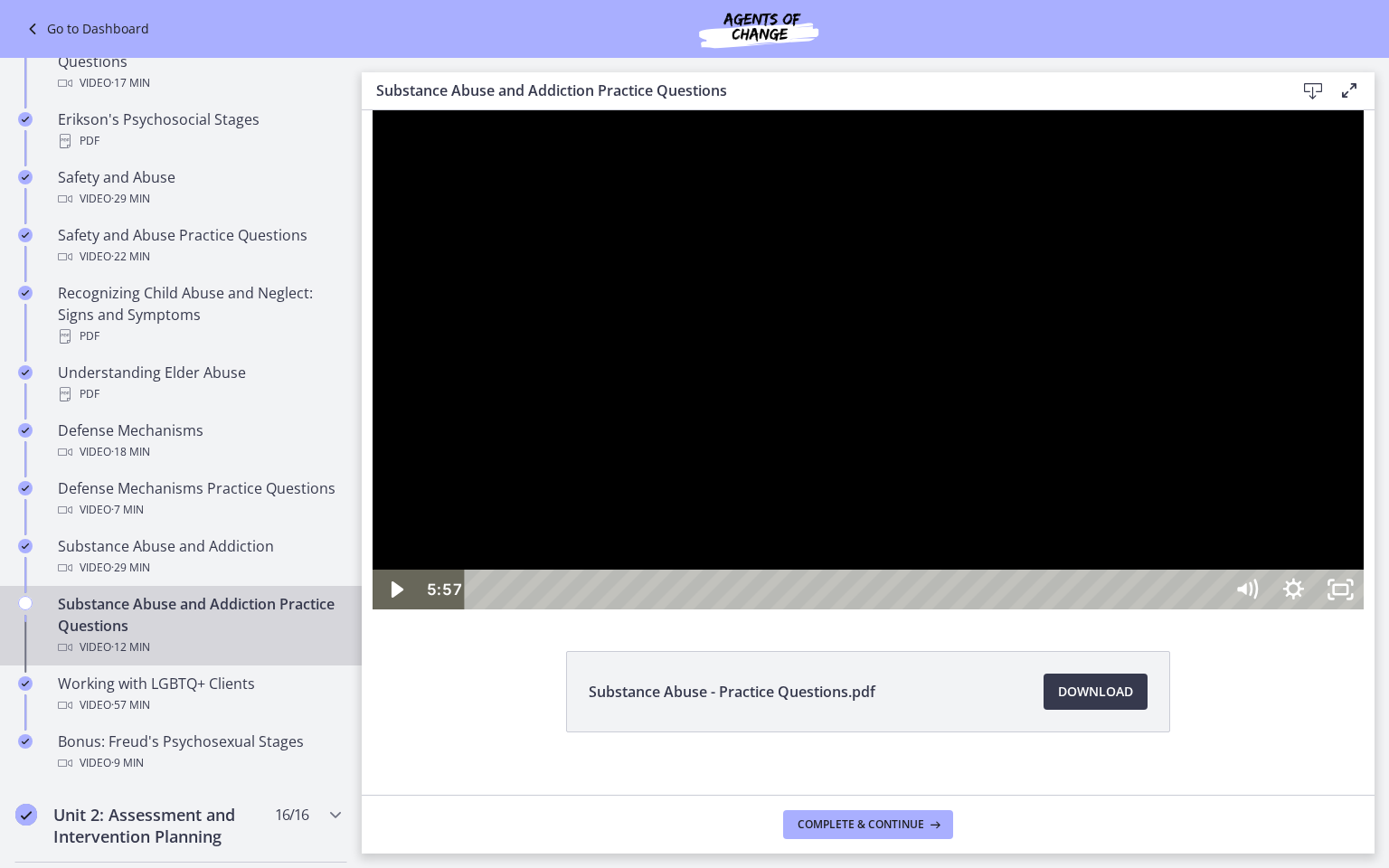 scroll, scrollTop: 589, scrollLeft: 0, axis: vertical 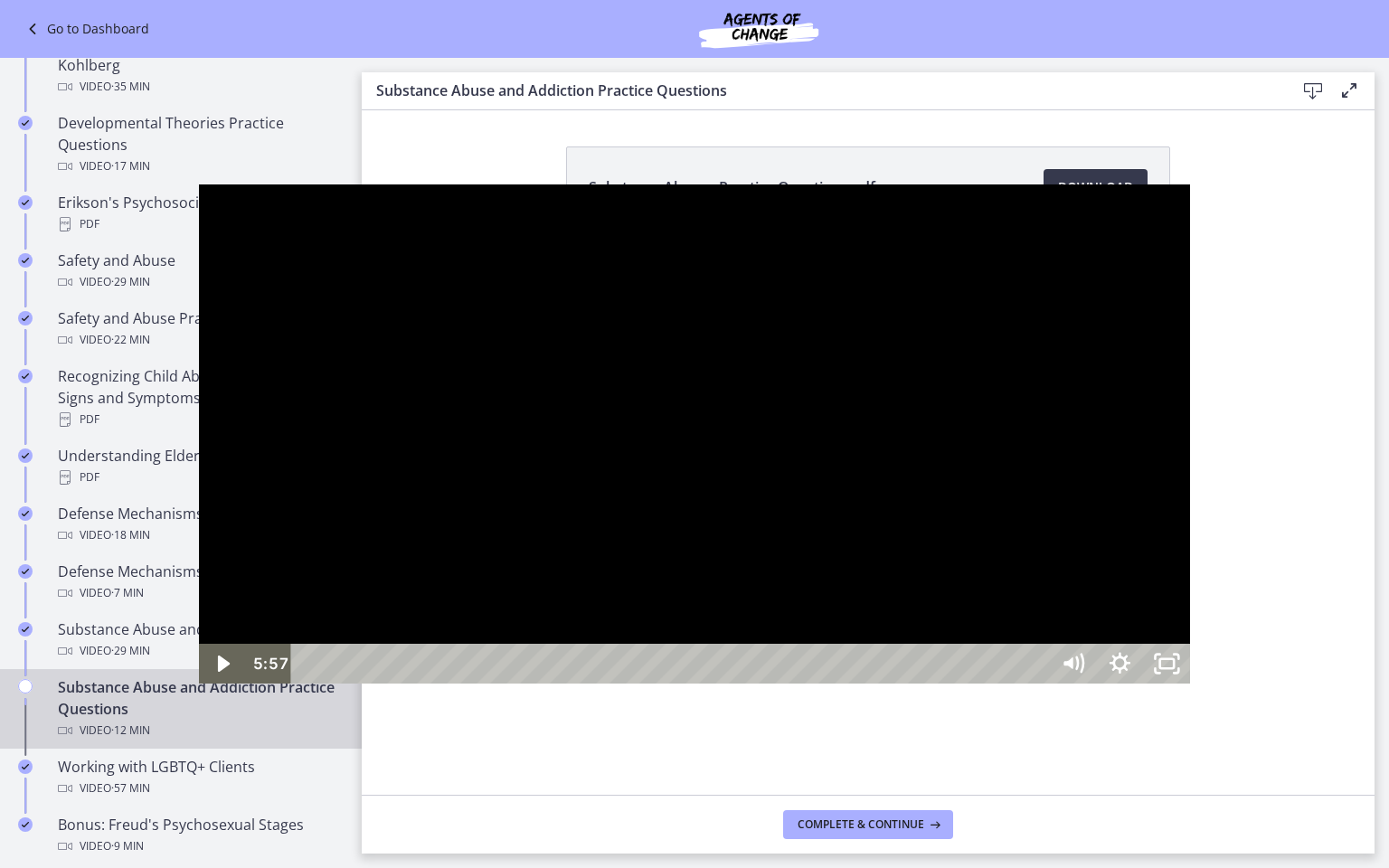 click at bounding box center [694, 434] 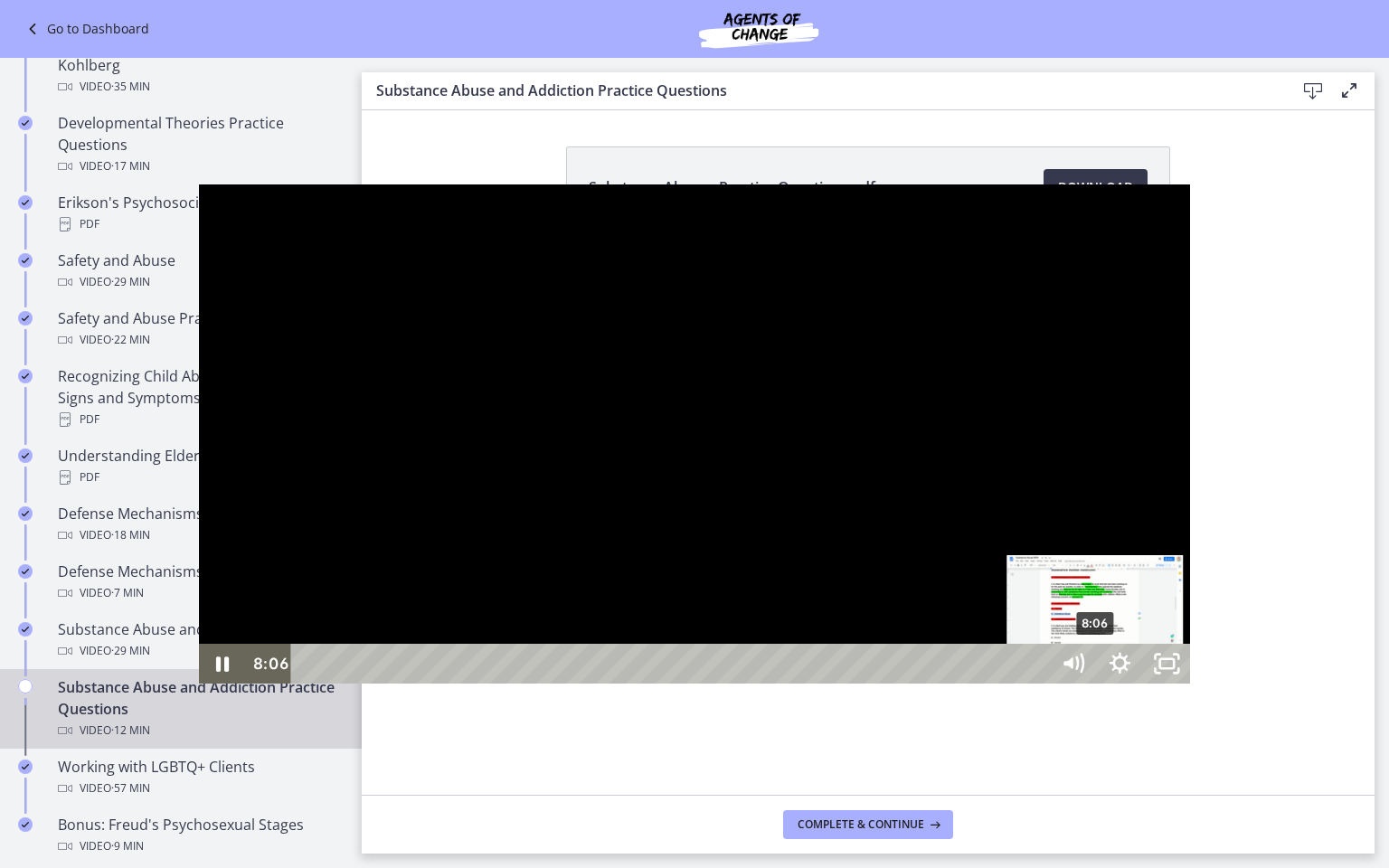 click on "8:06" at bounding box center [673, 664] 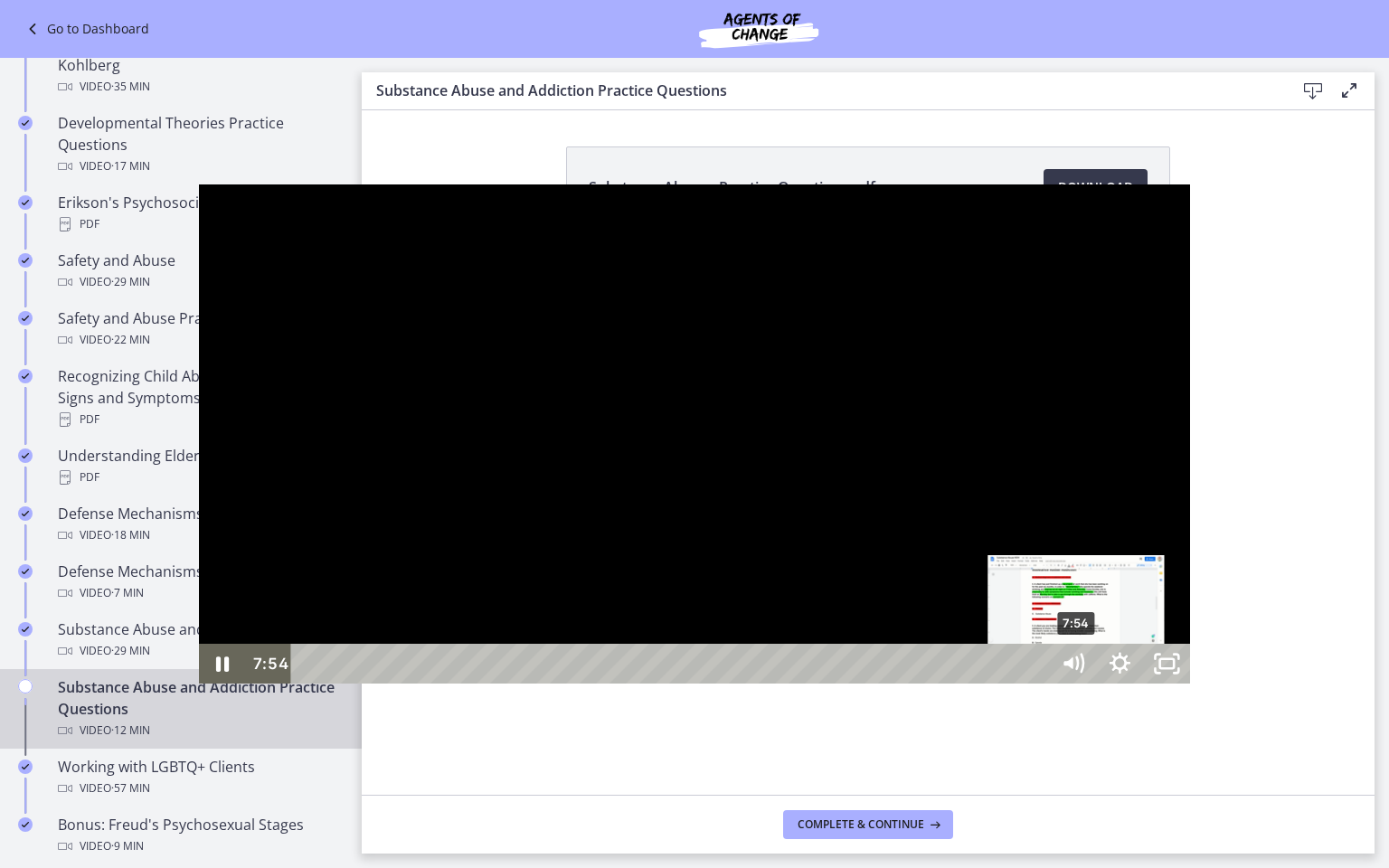click on "7:54" at bounding box center (673, 664) 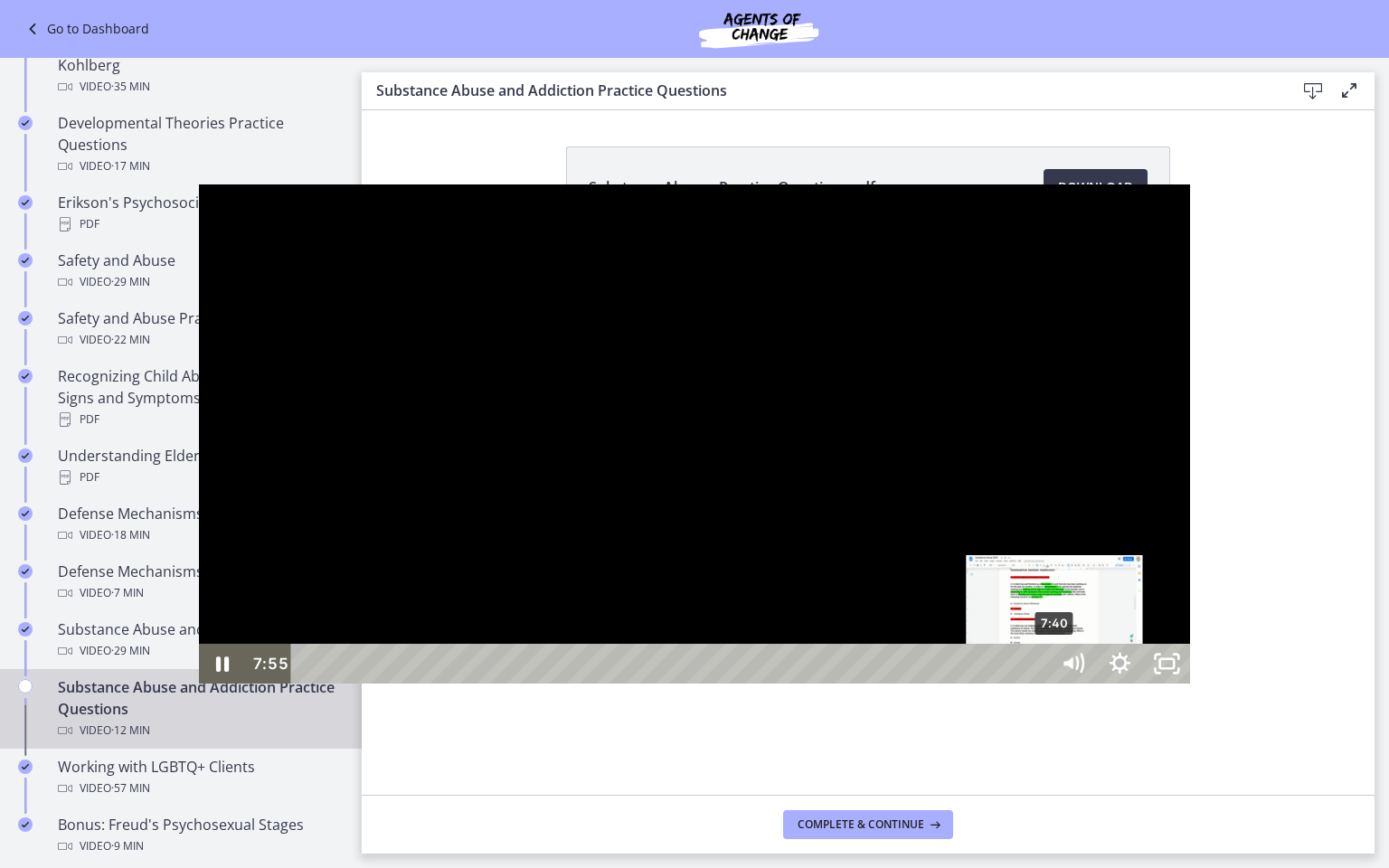 click on "7:40" at bounding box center (673, 664) 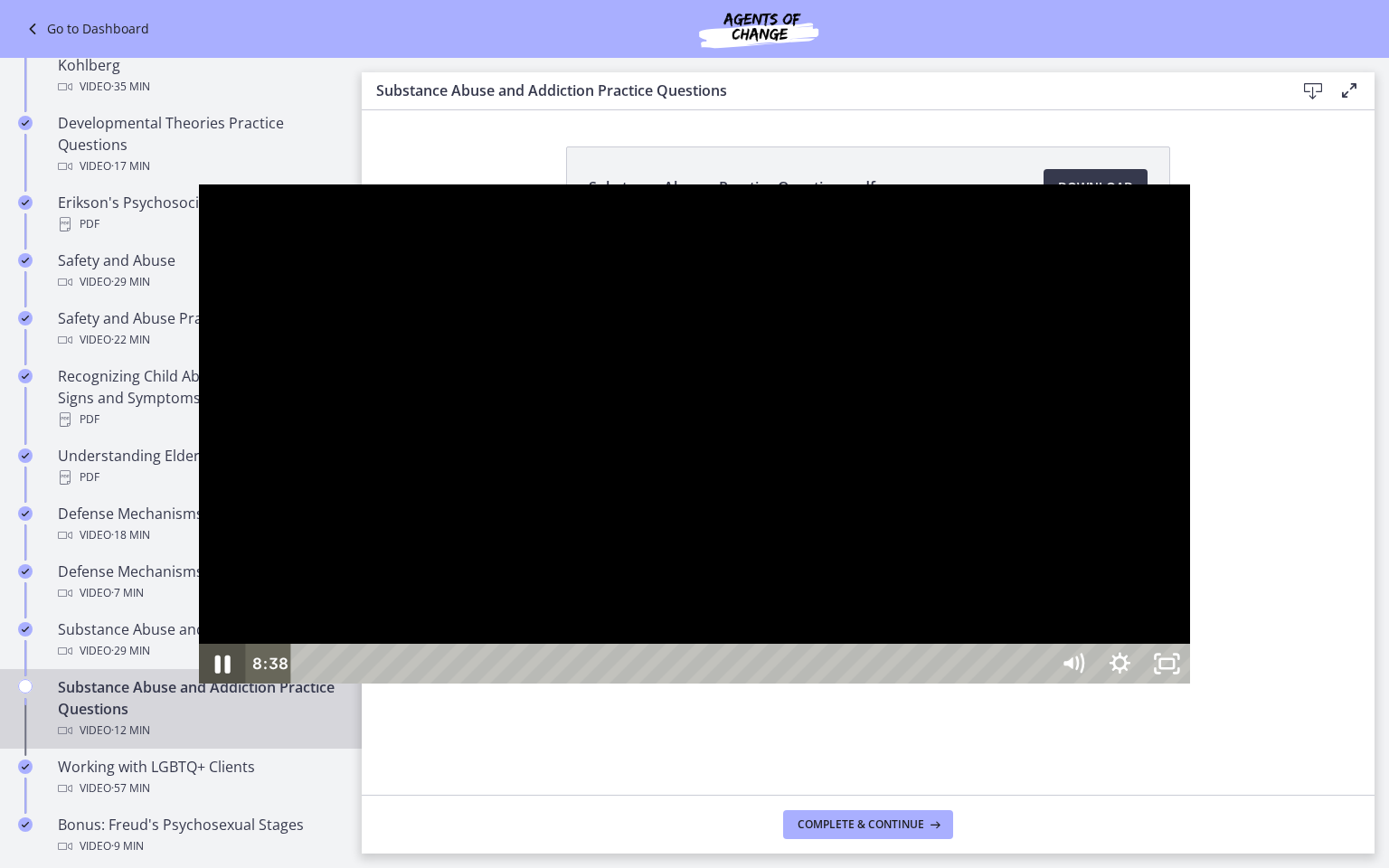 click 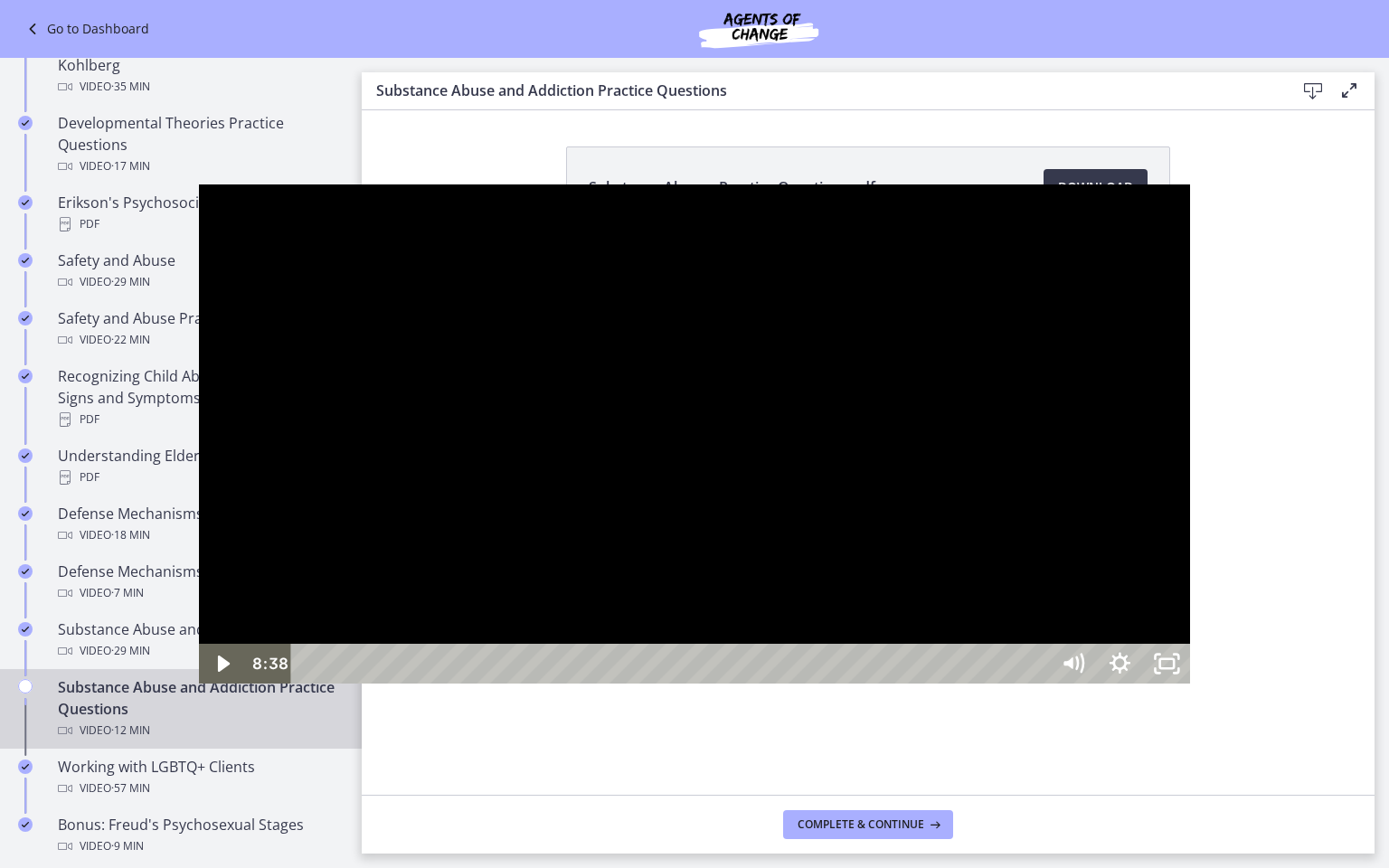click at bounding box center [694, 434] 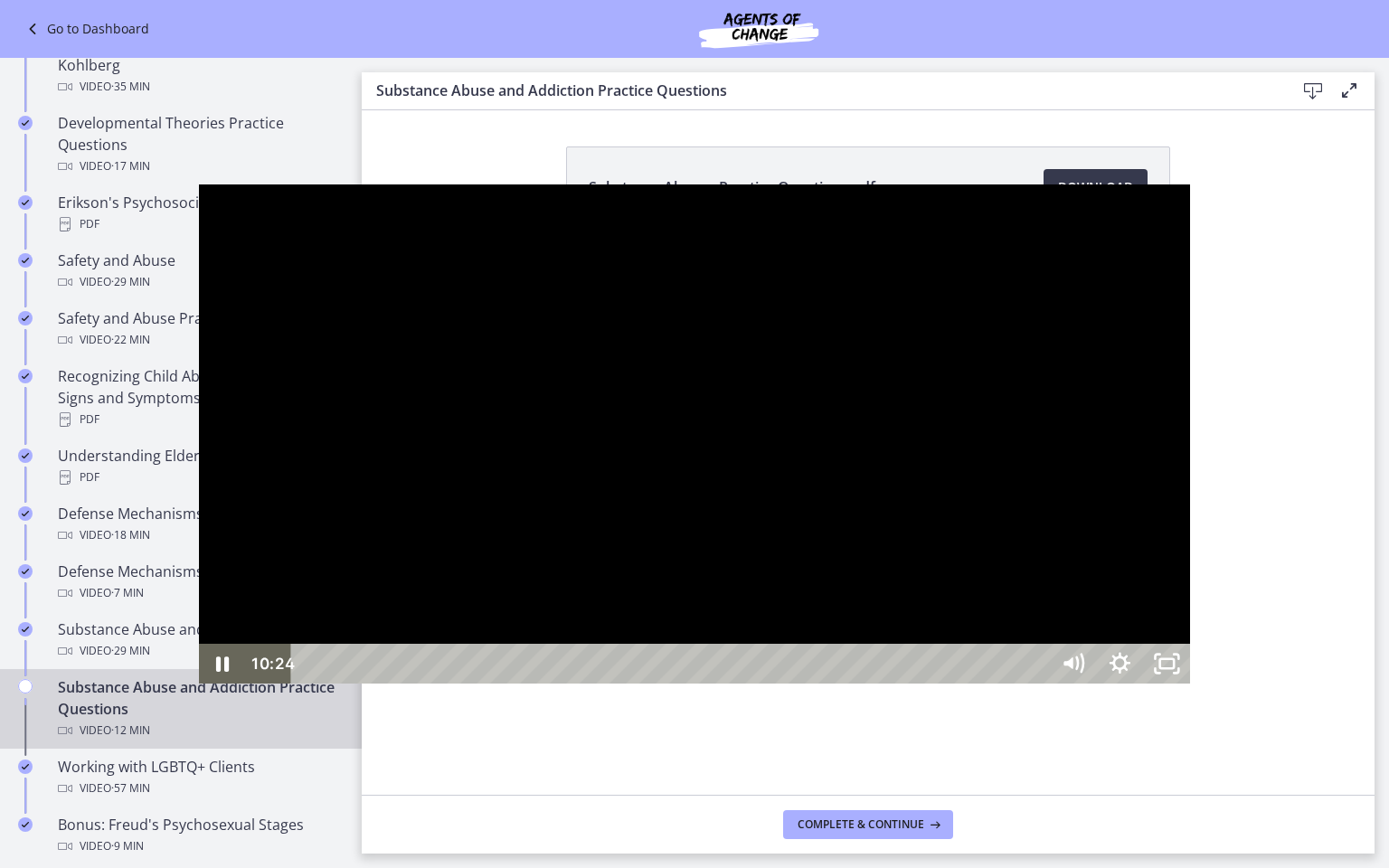 click at bounding box center (694, 434) 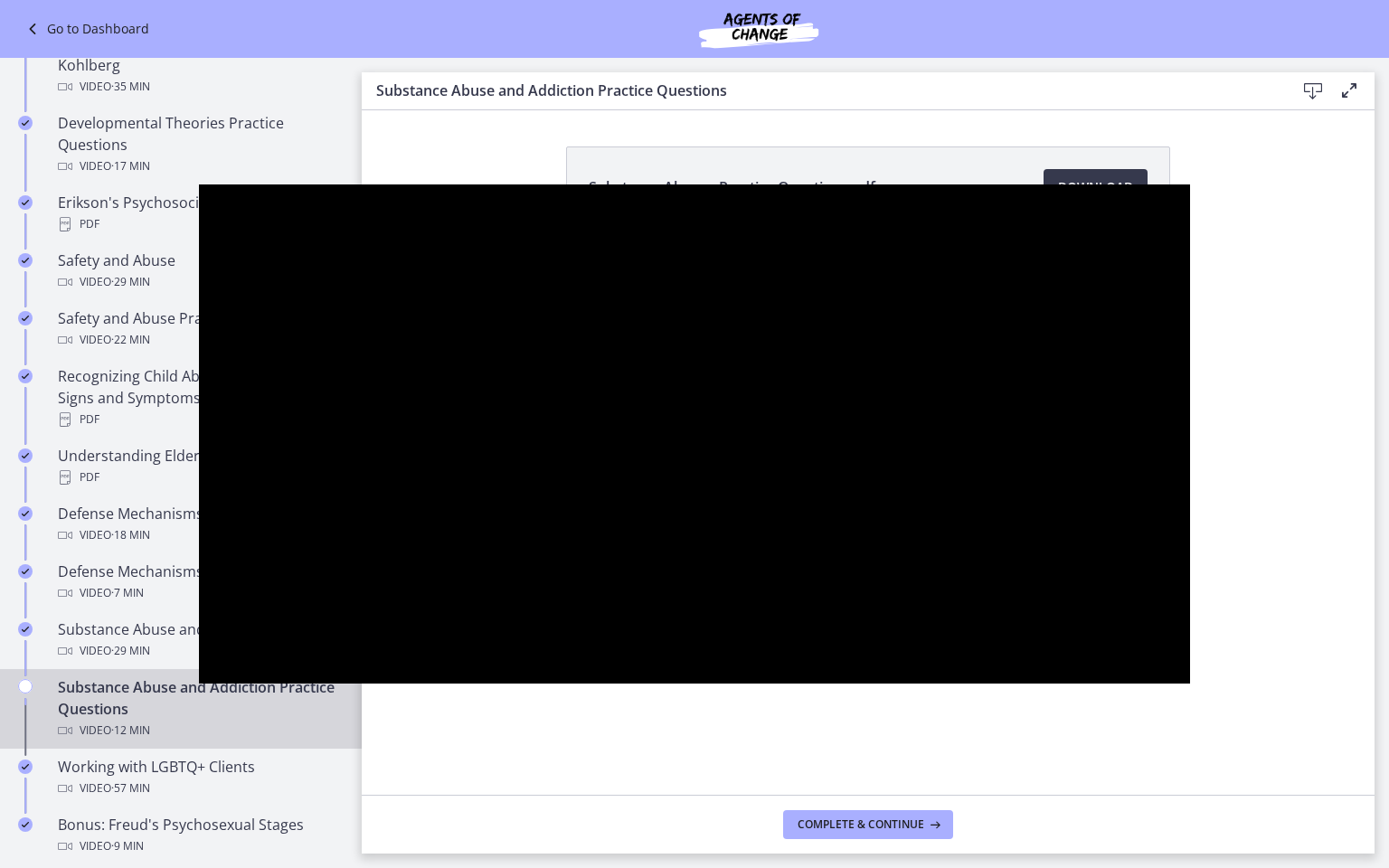 click at bounding box center (199, 184) 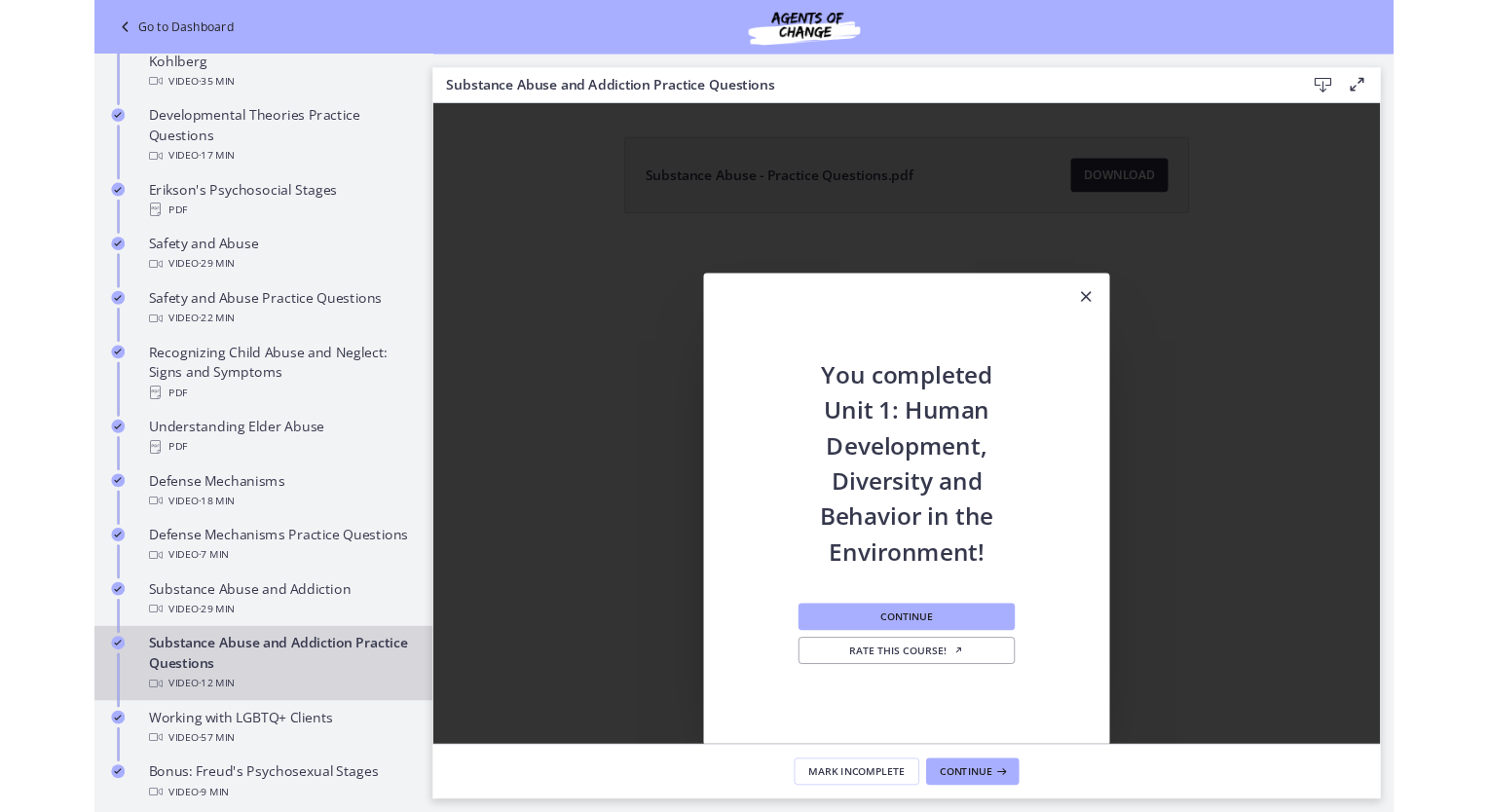 scroll, scrollTop: 0, scrollLeft: 0, axis: both 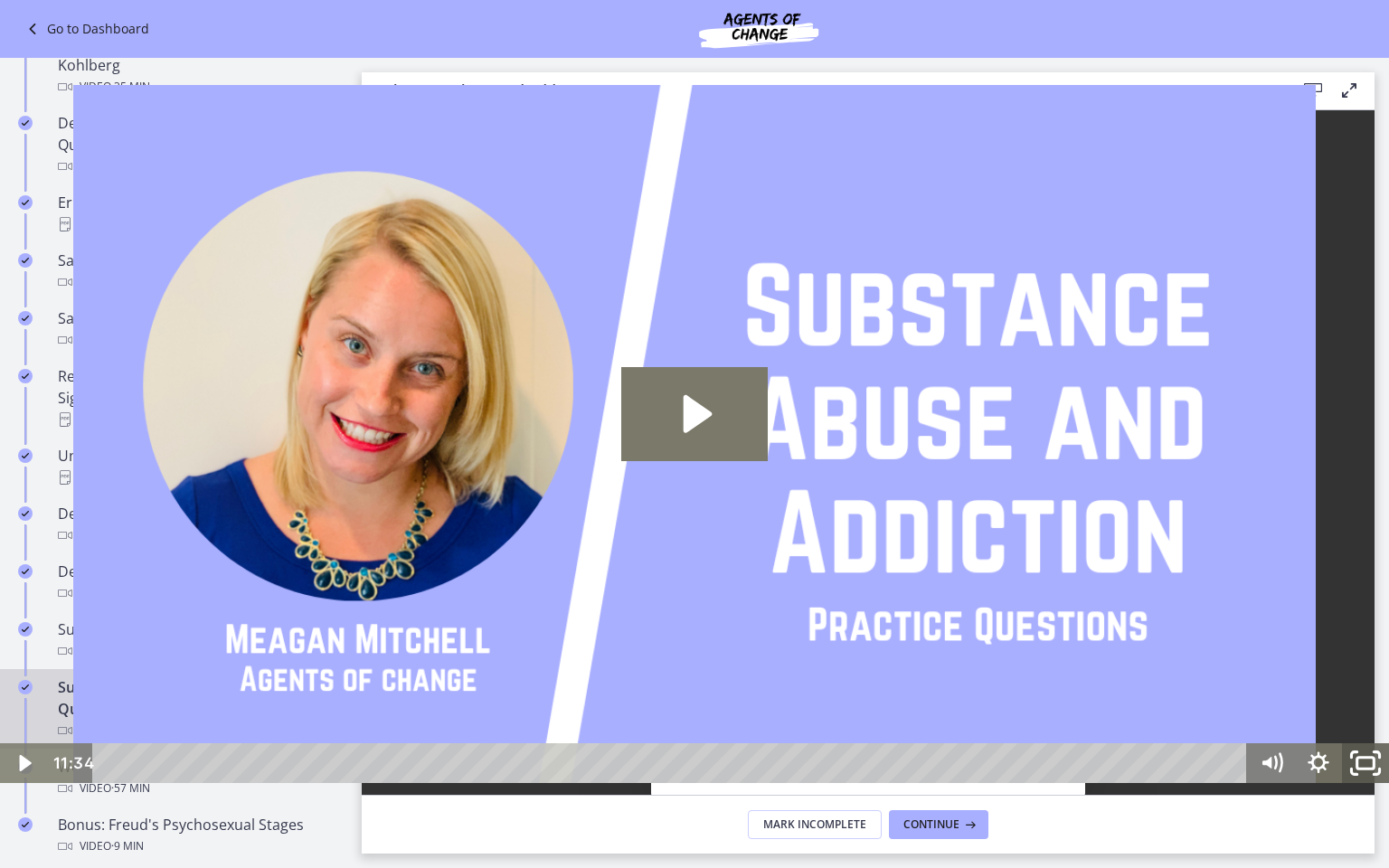 click 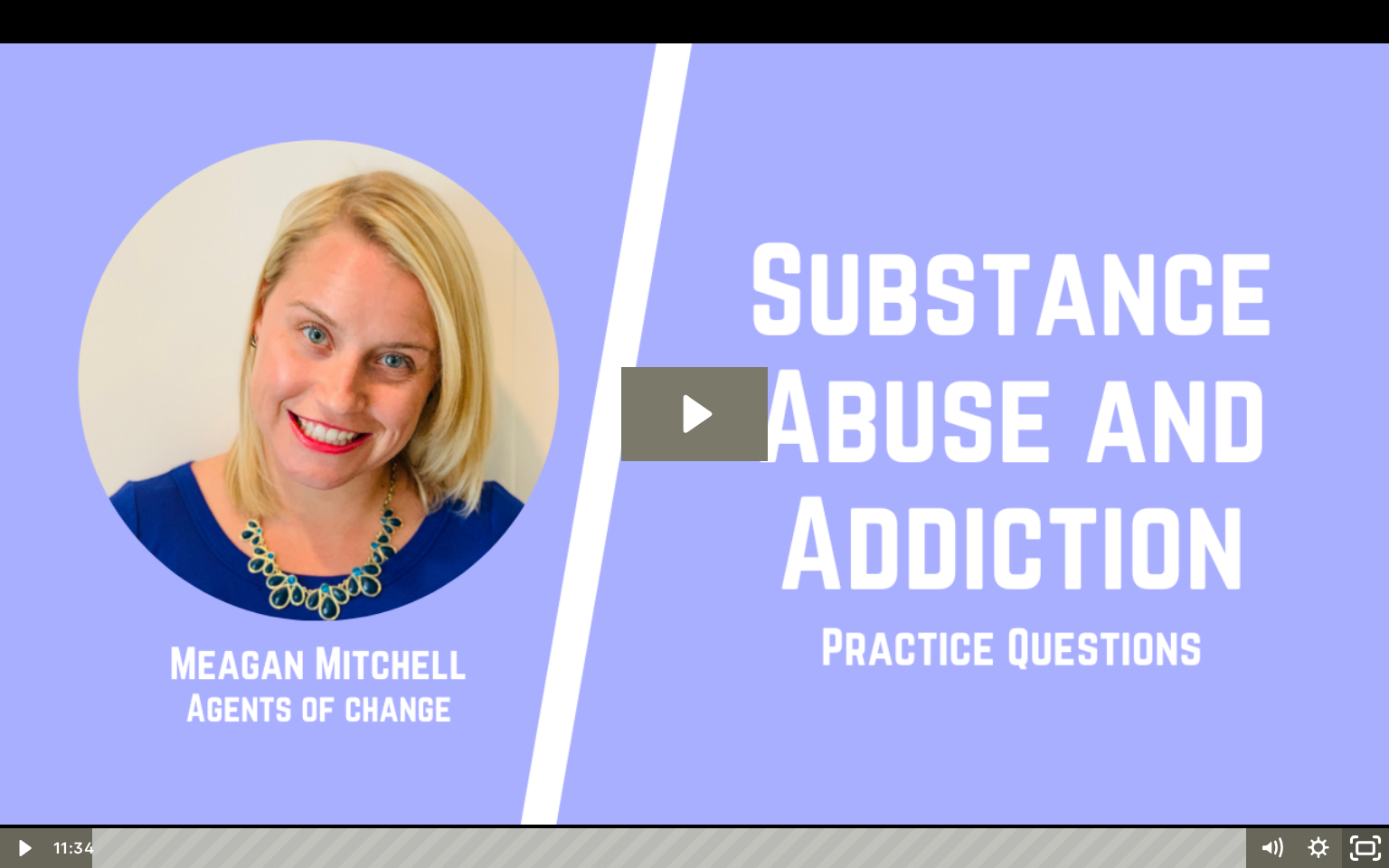 click 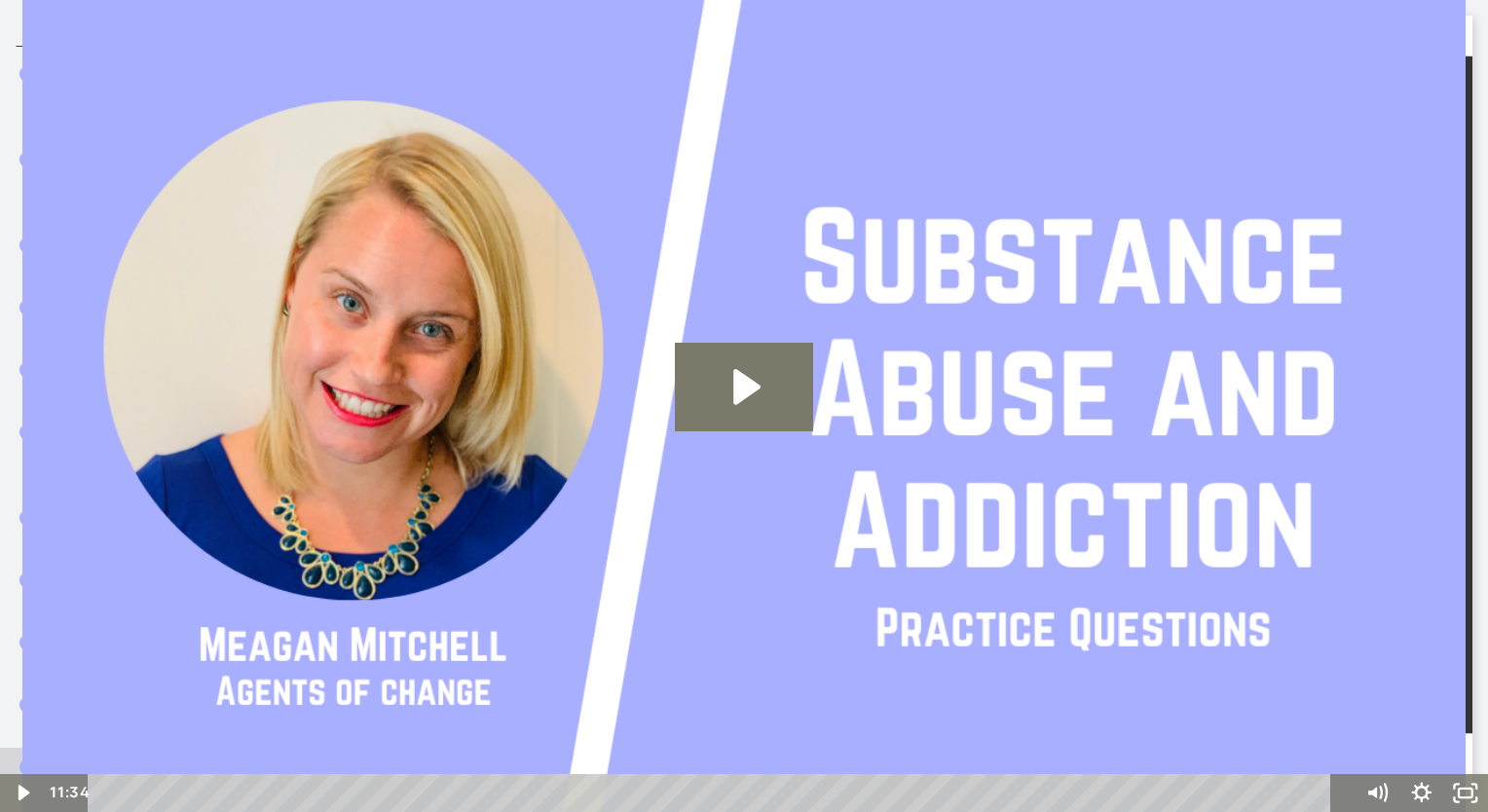 scroll, scrollTop: 723, scrollLeft: 0, axis: vertical 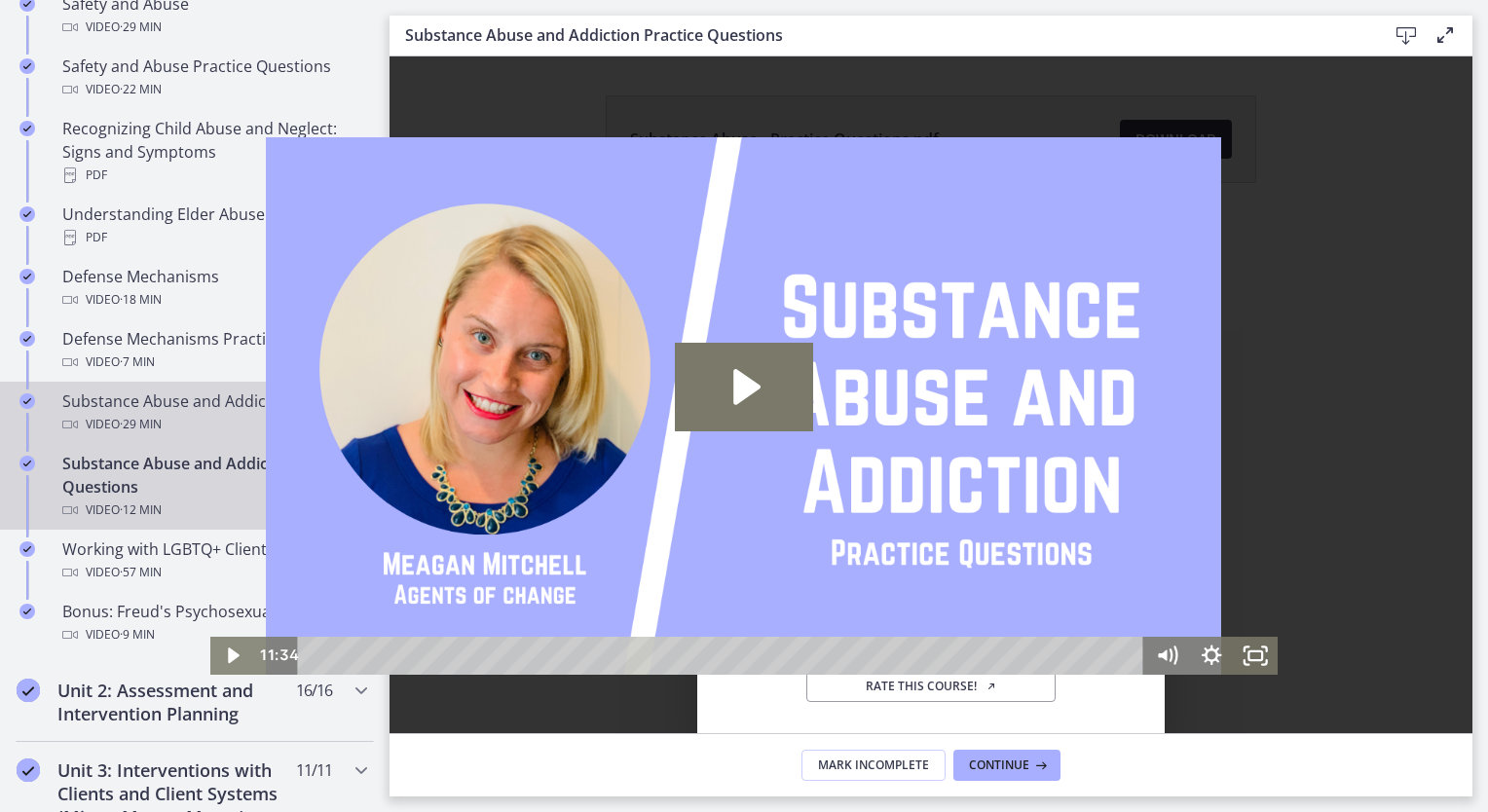 click on "Video
·  29 min" at bounding box center [214, 424] 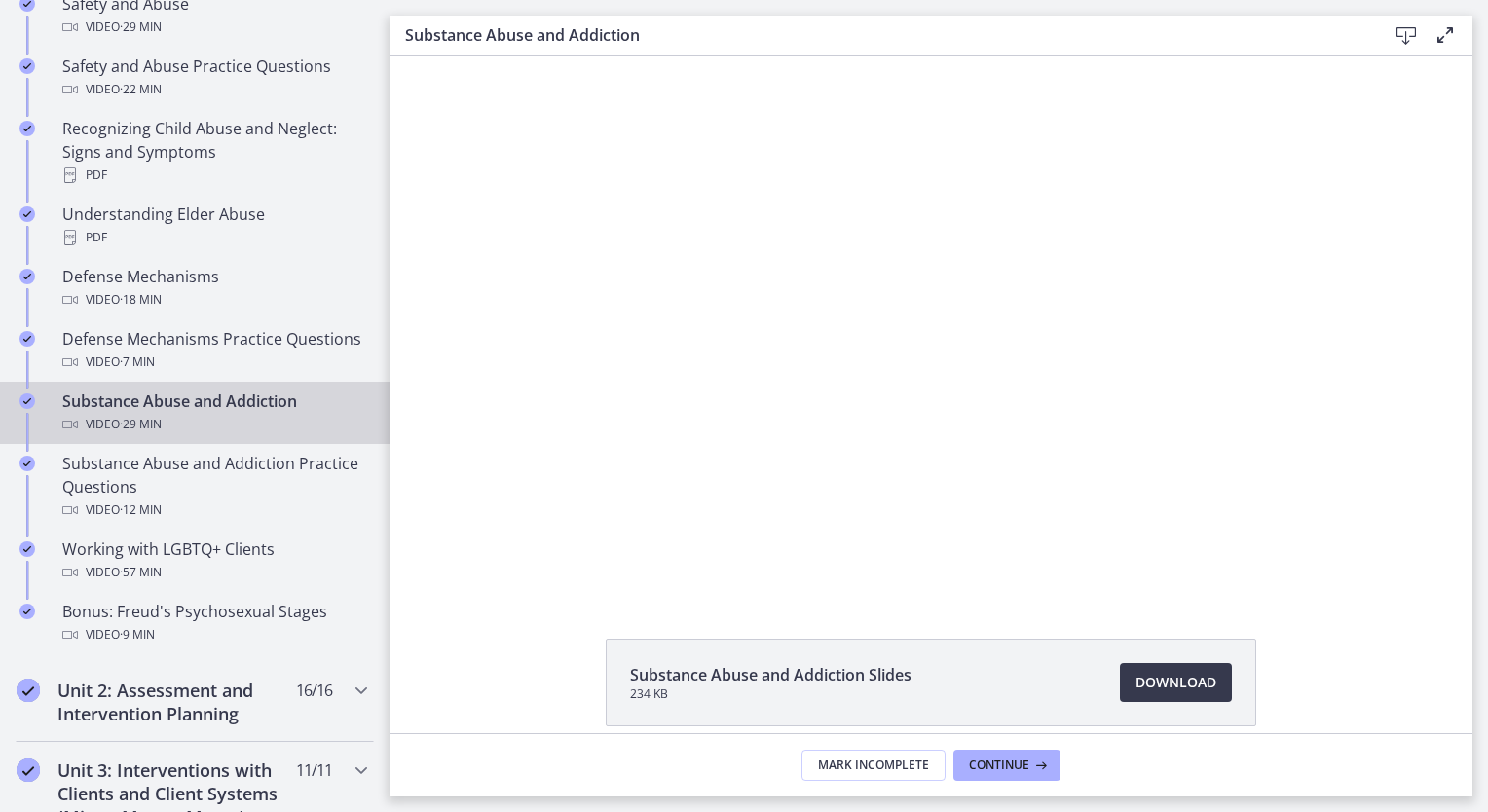 scroll, scrollTop: 0, scrollLeft: 0, axis: both 